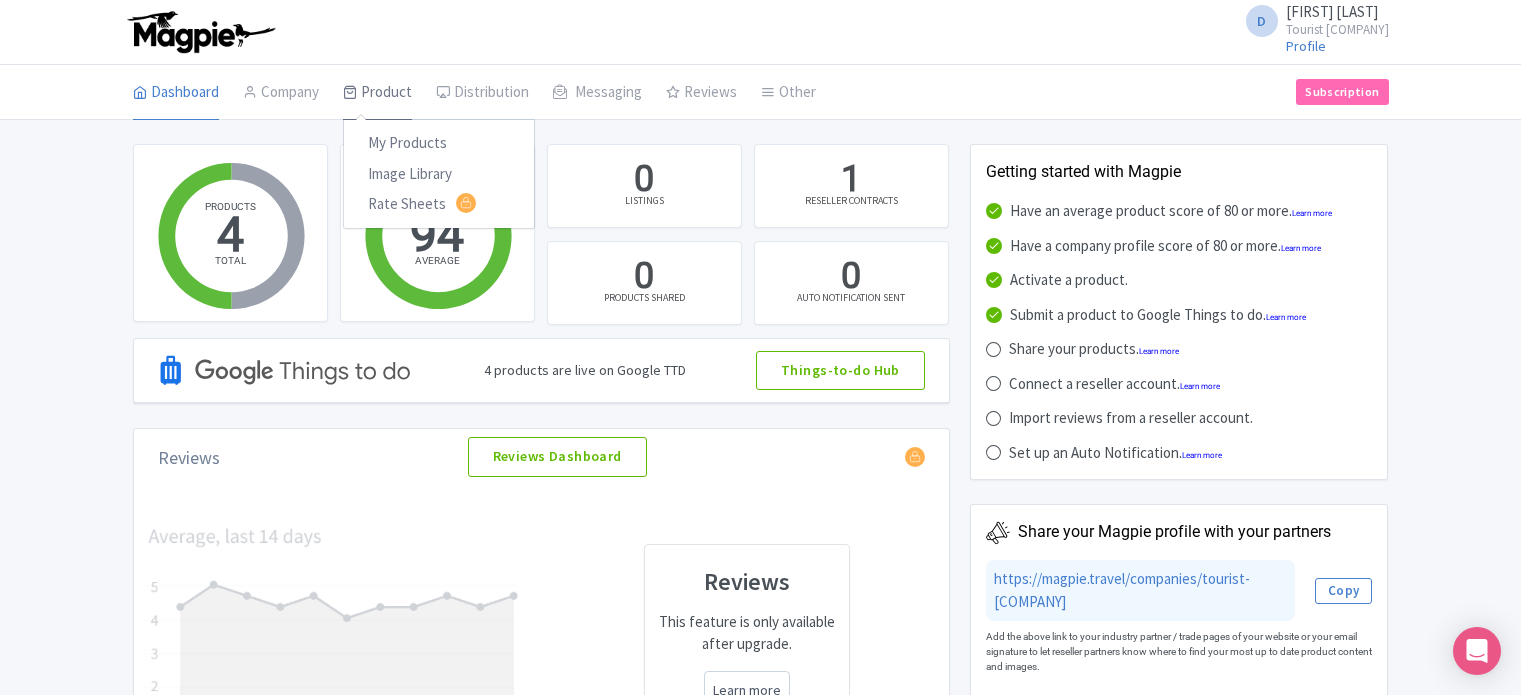 scroll, scrollTop: 0, scrollLeft: 0, axis: both 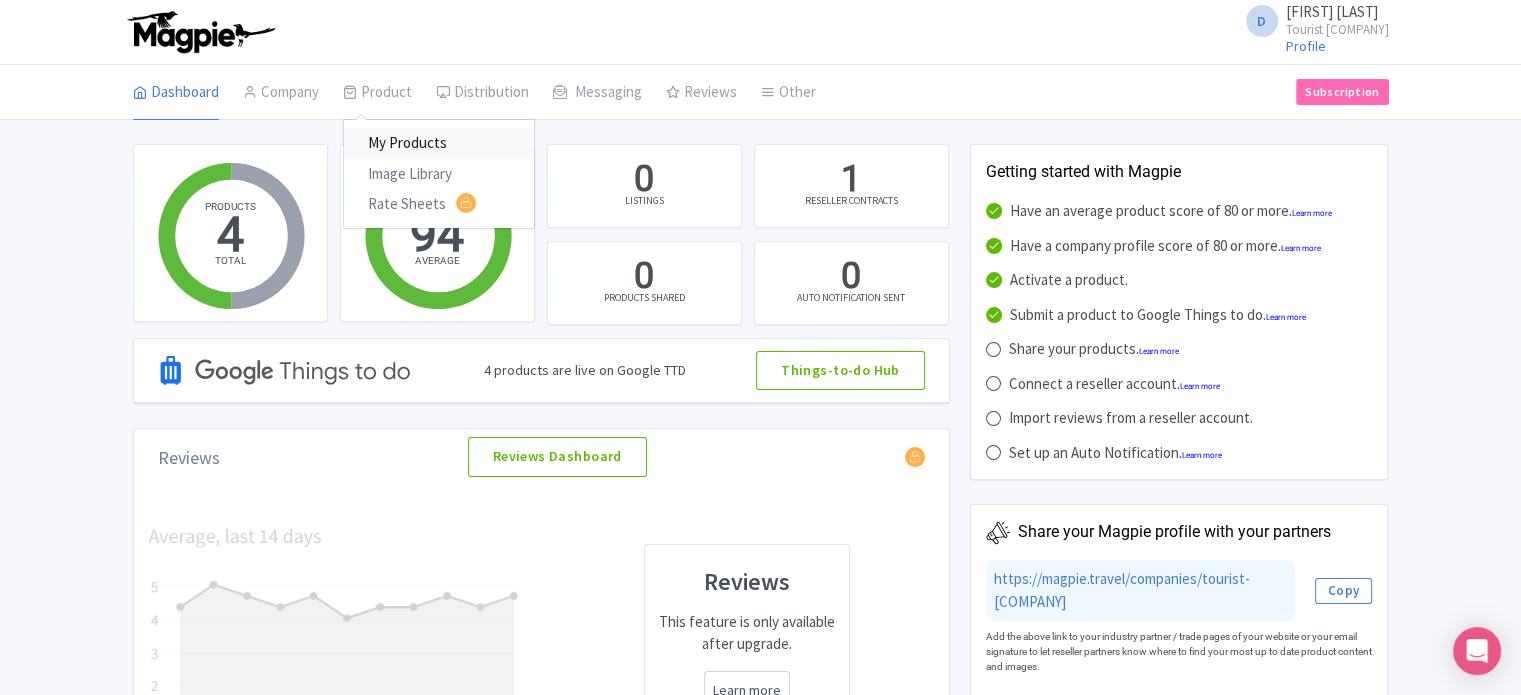 click on "My Products" at bounding box center (439, 143) 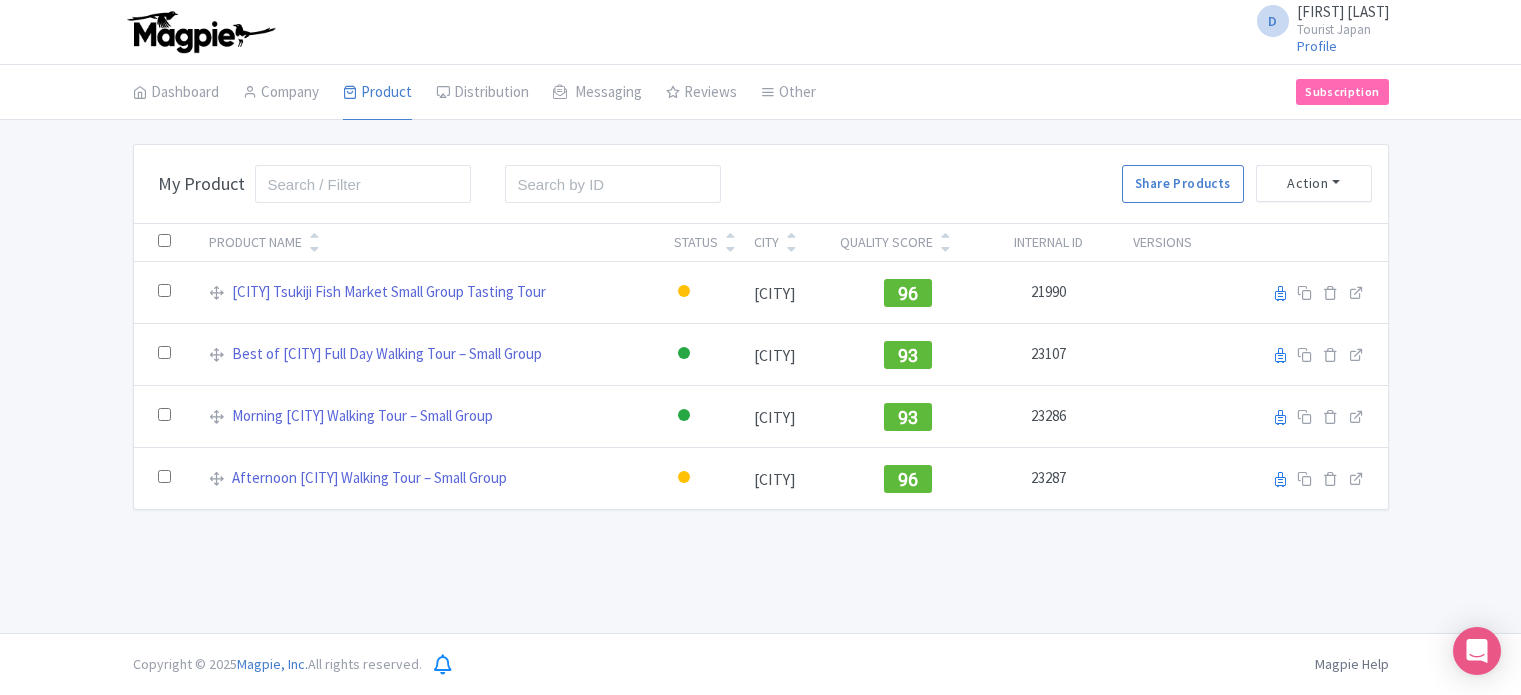 scroll, scrollTop: 0, scrollLeft: 0, axis: both 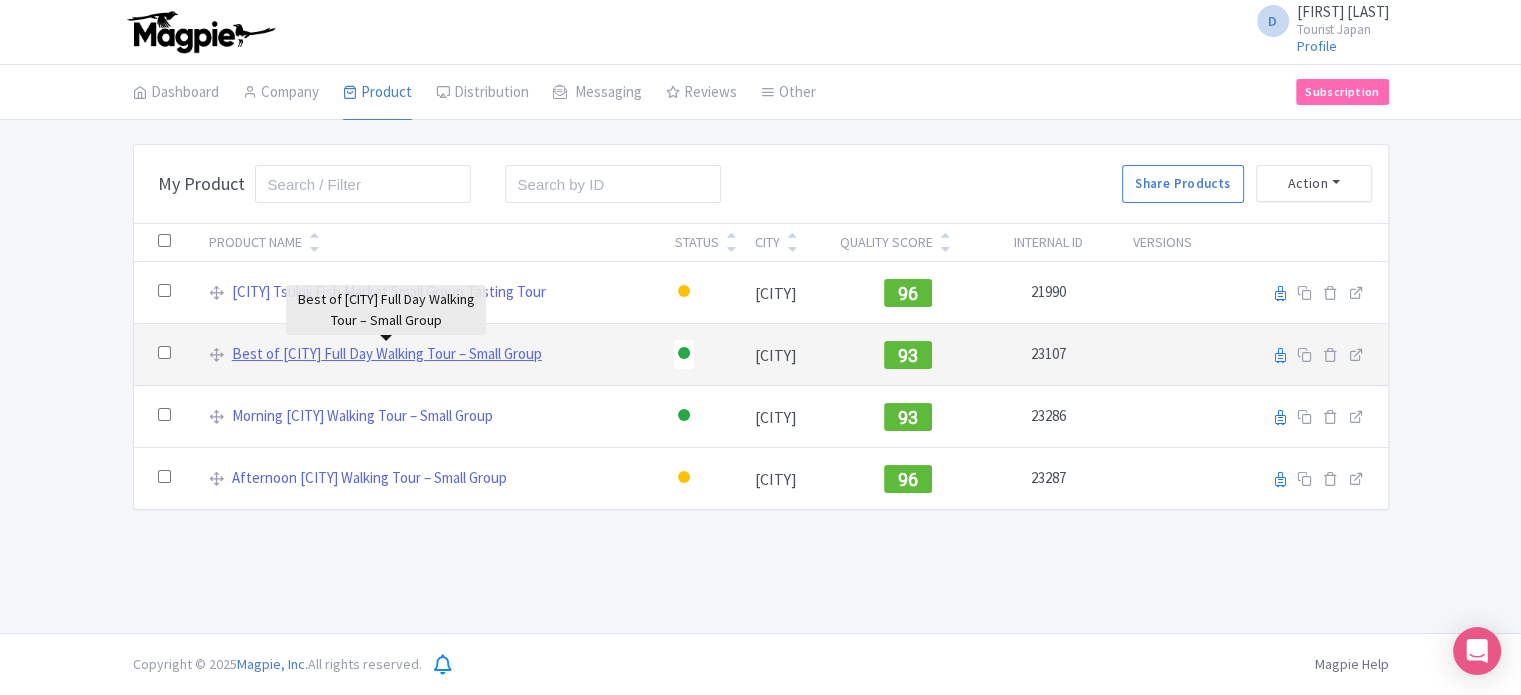 click on "Best of [CITY] Full Day Walking Tour – Small Group" at bounding box center (387, 354) 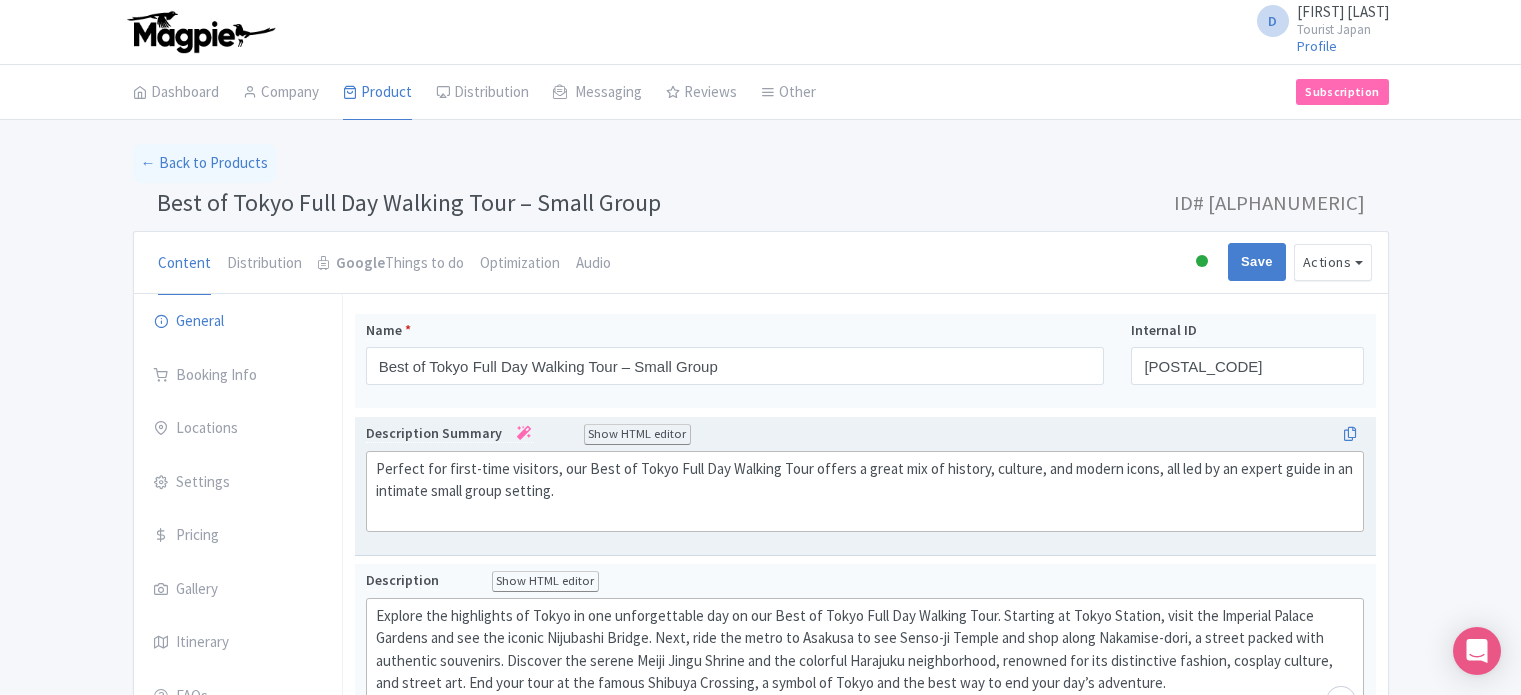 click on "Perfect for first-time visitors, our Best of Tokyo Full Day Walking Tour offers a great mix of history, culture, and modern icons, all led by an expert guide in an intimate small group setting." 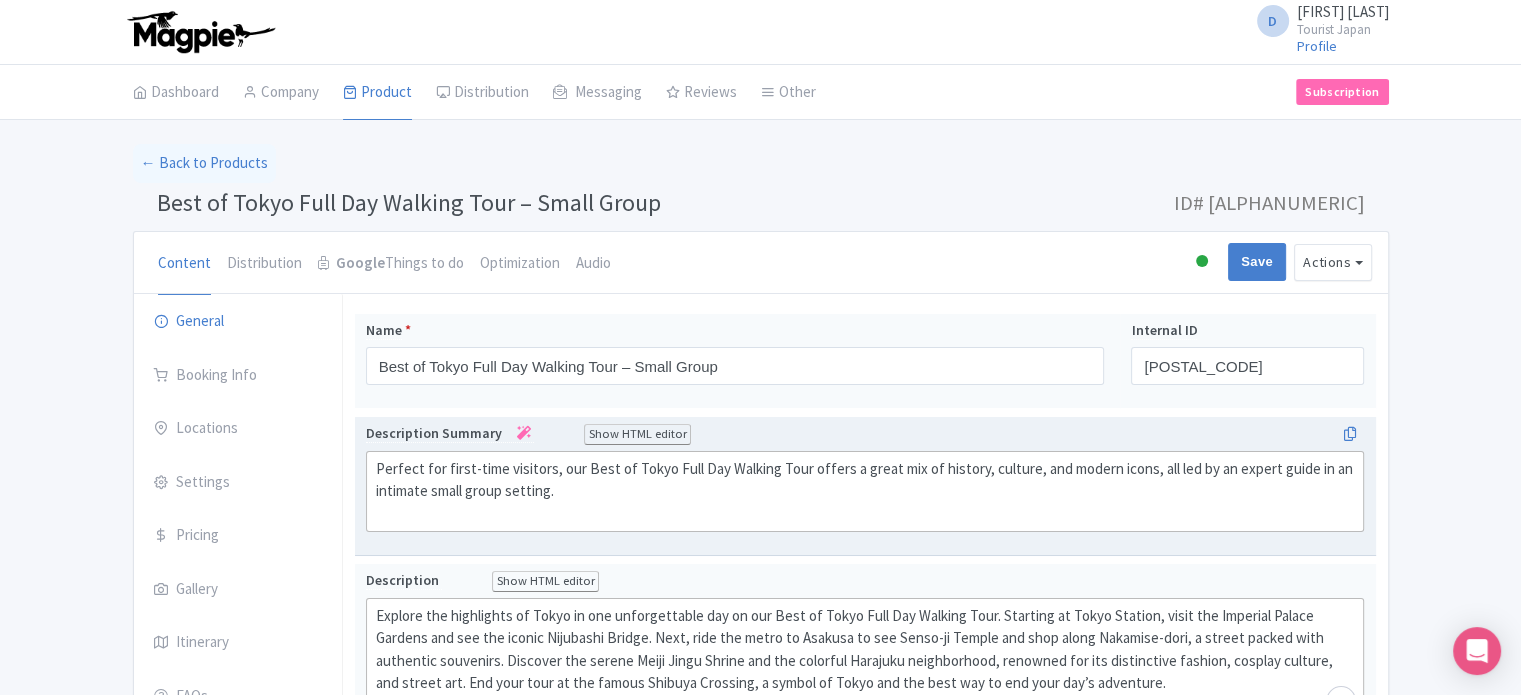 click on "Perfect for first-time visitors, our Best of Tokyo Full Day Walking Tour offers a great mix of history, culture, and modern icons, all led by an expert guide in an intimate small group setting." 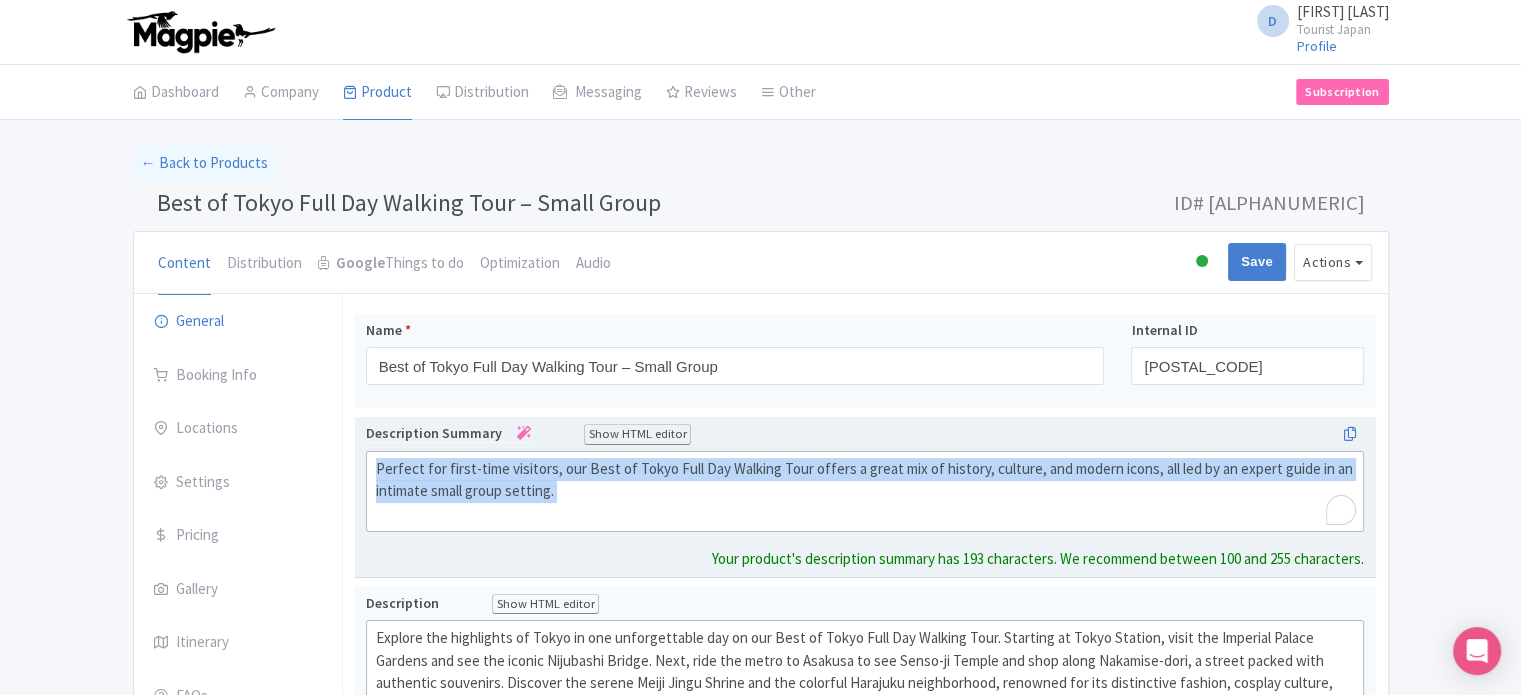 paste on "Perfect for first-time visitors, our Best of Tokyo Full Day Tour offers a great mix of history, culture, and modern icons, all led by an expert guide in an intimate small group setting." 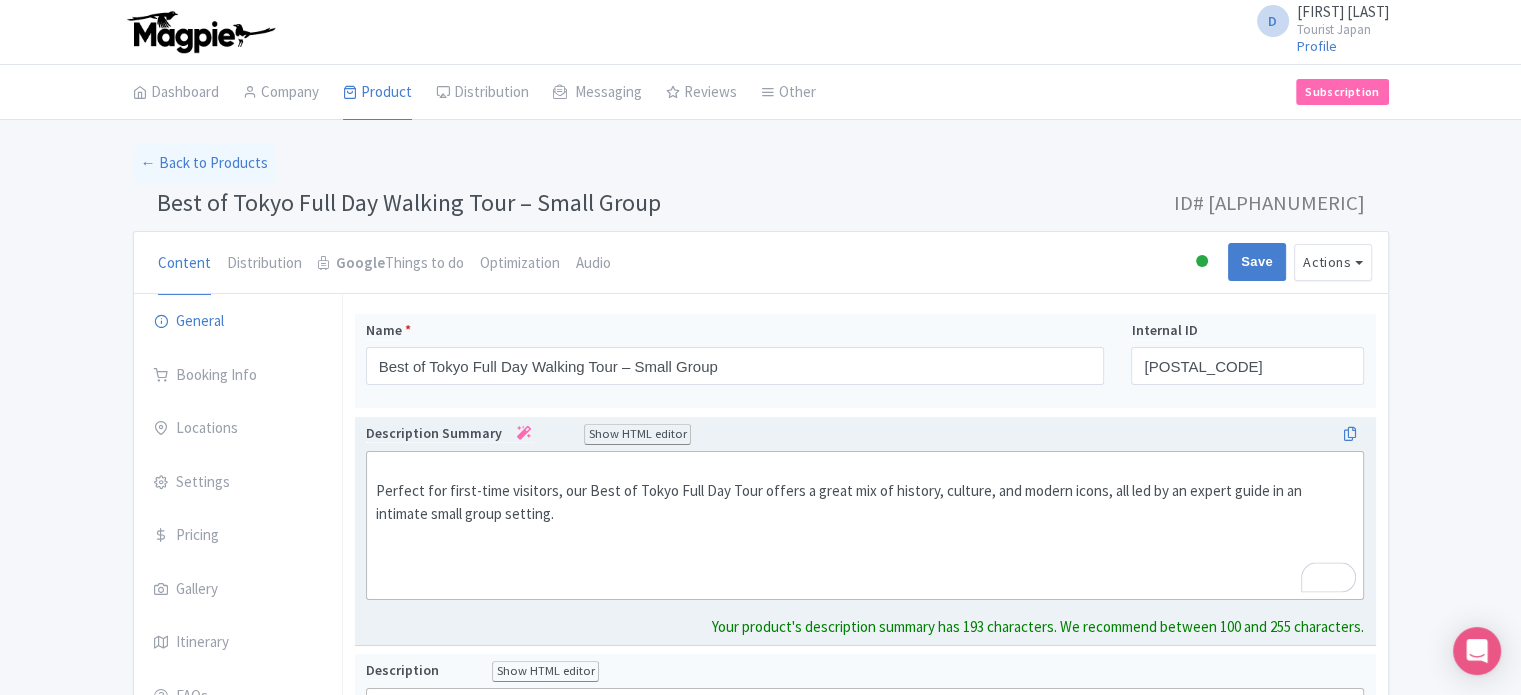 click on "Perfect for first-time visitors, our Best of Tokyo Full Day Tour offers a great mix of history, culture, and modern icons, all led by an expert guide in an intimate small group setting." 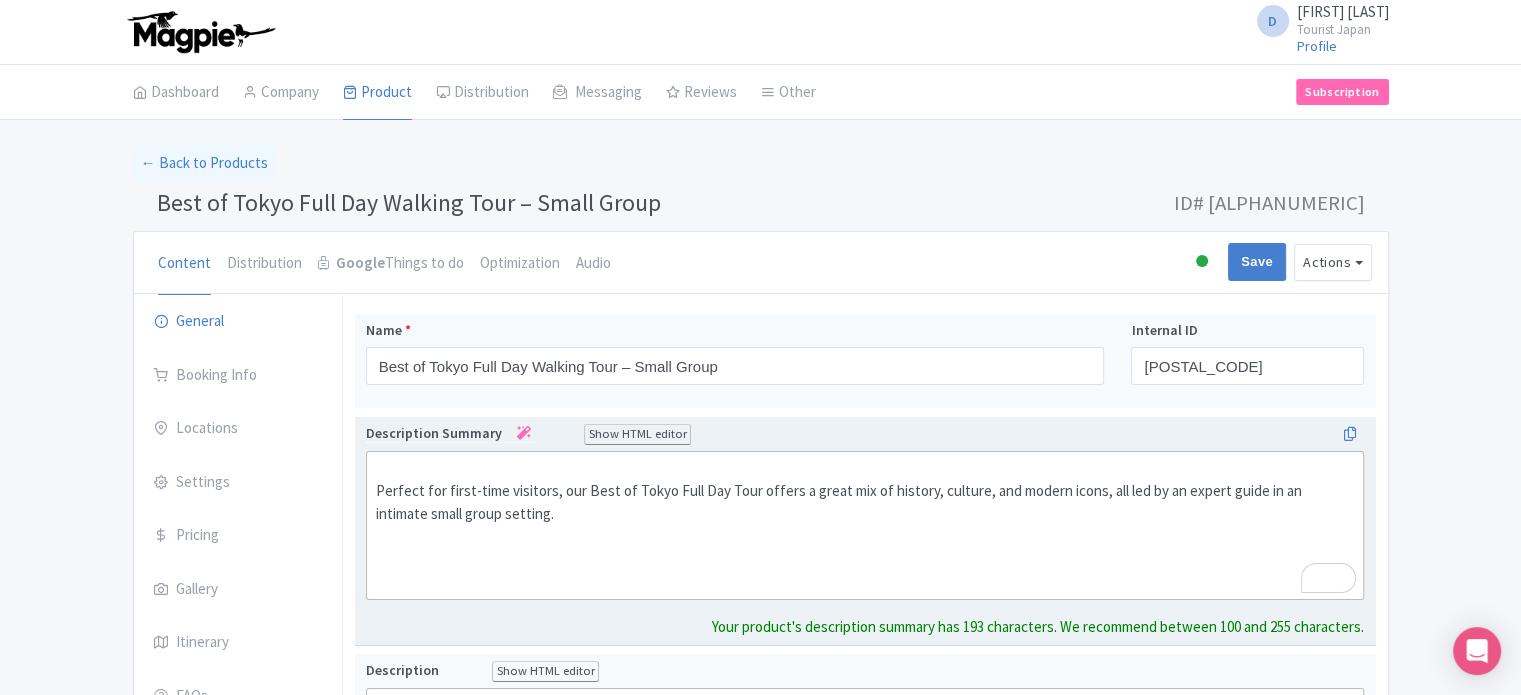 type on "Perfect for first-time visitors, our Best of Tokyo Full Day Tour offers a great mix of history, culture, and modern icons, all led by an expert guide in an intimate small group setting." 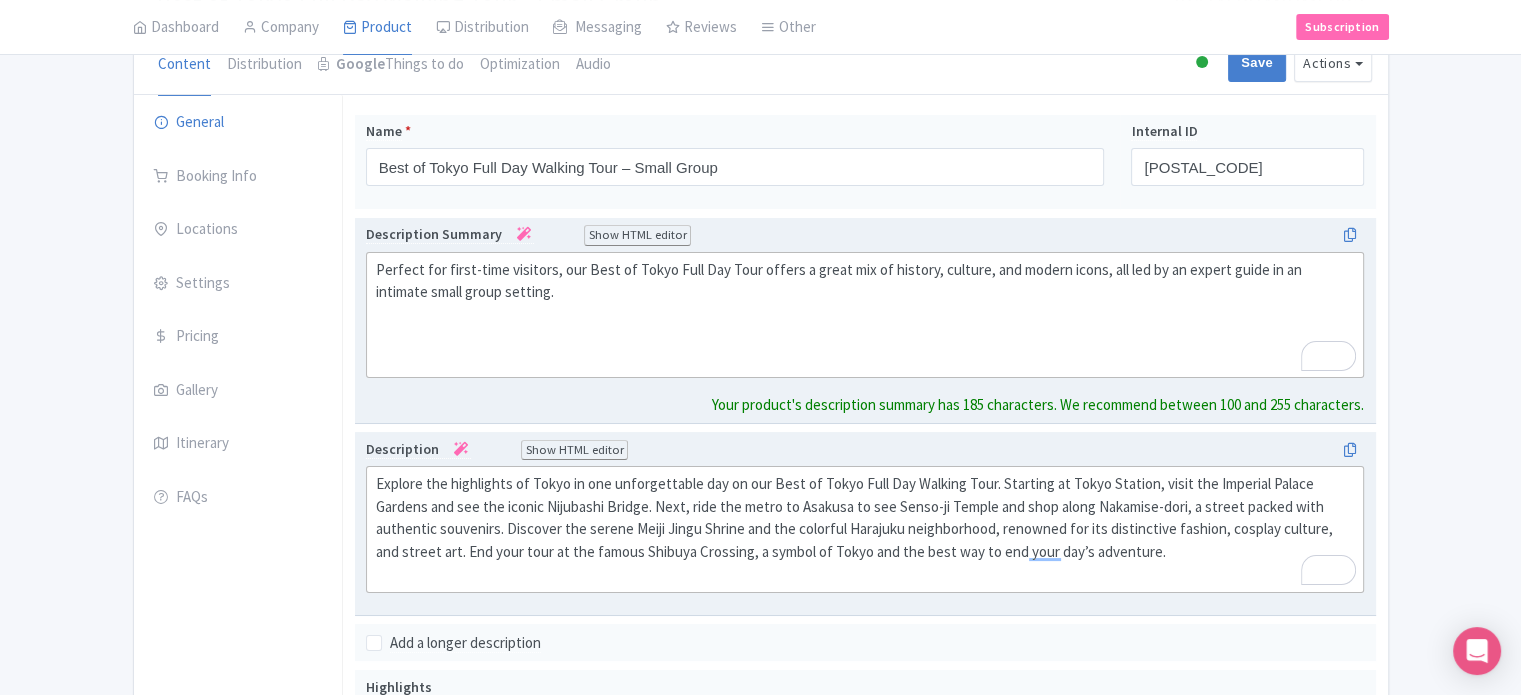 scroll, scrollTop: 200, scrollLeft: 0, axis: vertical 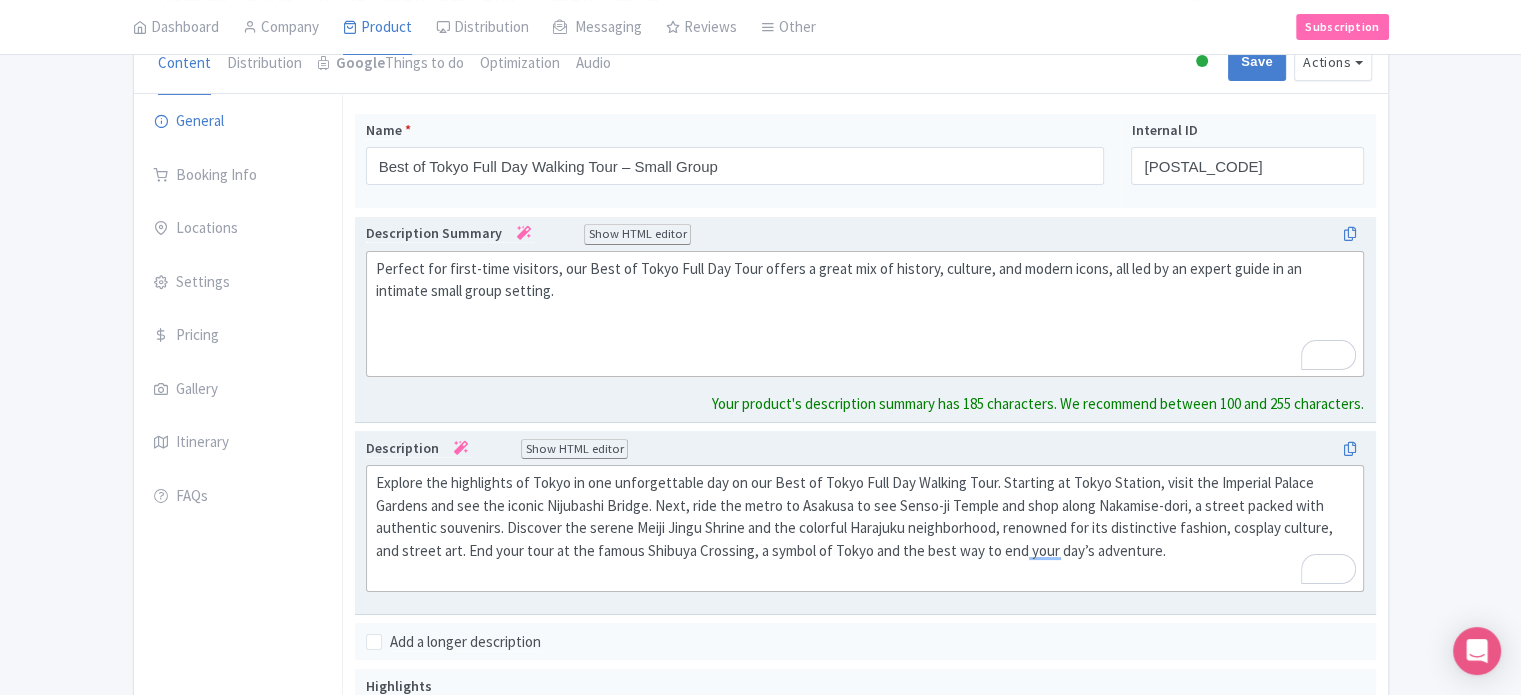 click on "Explore the highlights of Tokyo in one unforgettable day on our Best of Tokyo Full Day Walking Tour. Starting at Tokyo Station, visit the Imperial Palace Gardens and see the iconic Nijubashi Bridge. Next, ride the metro to Asakusa to see Senso-ji Temple and shop along Nakamise-dori, a street packed with authentic souvenirs. Discover the serene Meiji Jingu Shrine and the colorful Harajuku neighborhood, renowned for its distinctive fashion, cosplay culture, and street art. End your tour at the famous Shibuya Crossing, a symbol of Tokyo and the best way to end your day’s adventure." 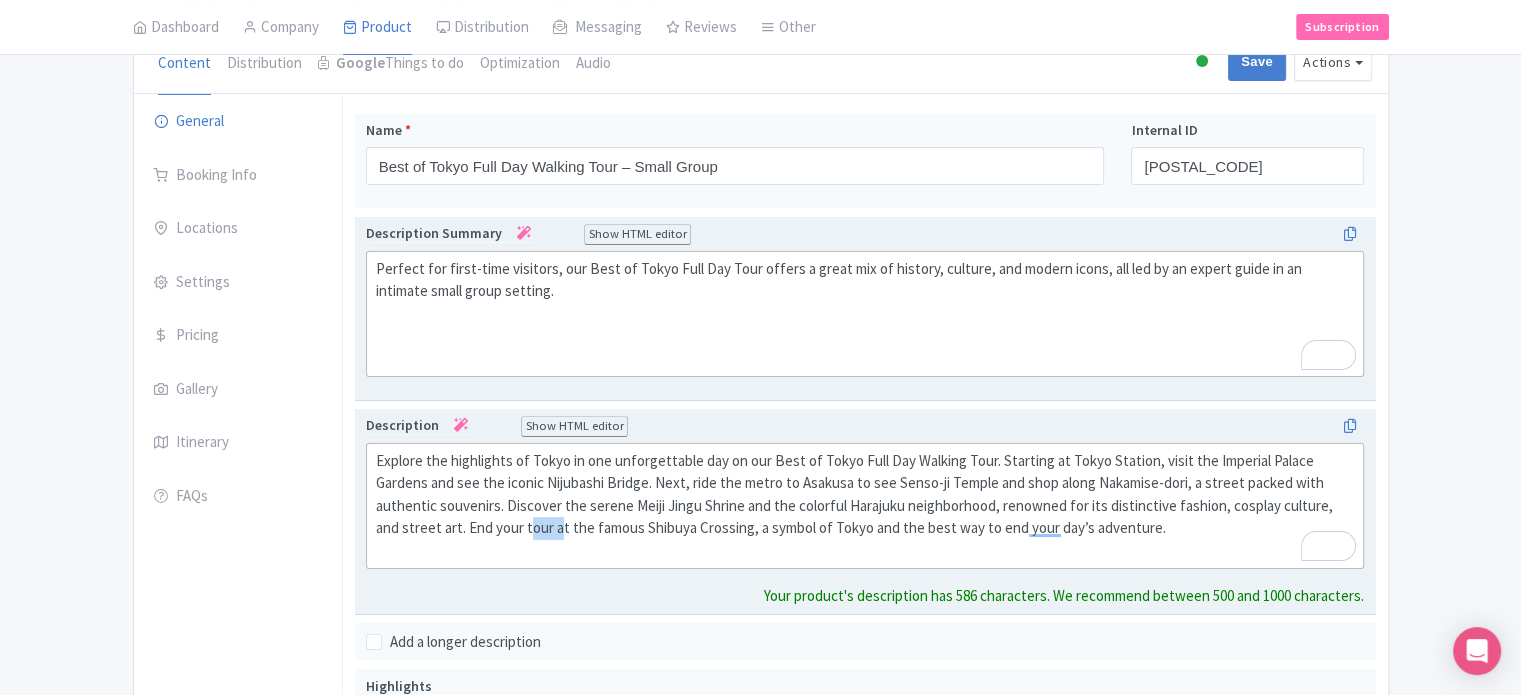click on "Explore the highlights of Tokyo in one unforgettable day on our Best of Tokyo Full Day Walking Tour. Starting at Tokyo Station, visit the Imperial Palace Gardens and see the iconic Nijubashi Bridge. Next, ride the metro to Asakusa to see Senso-ji Temple and shop along Nakamise-dori, a street packed with authentic souvenirs. Discover the serene Meiji Jingu Shrine and the colorful Harajuku neighborhood, renowned for its distinctive fashion, cosplay culture, and street art. End your tour at the famous Shibuya Crossing, a symbol of Tokyo and the best way to end your day’s adventure." 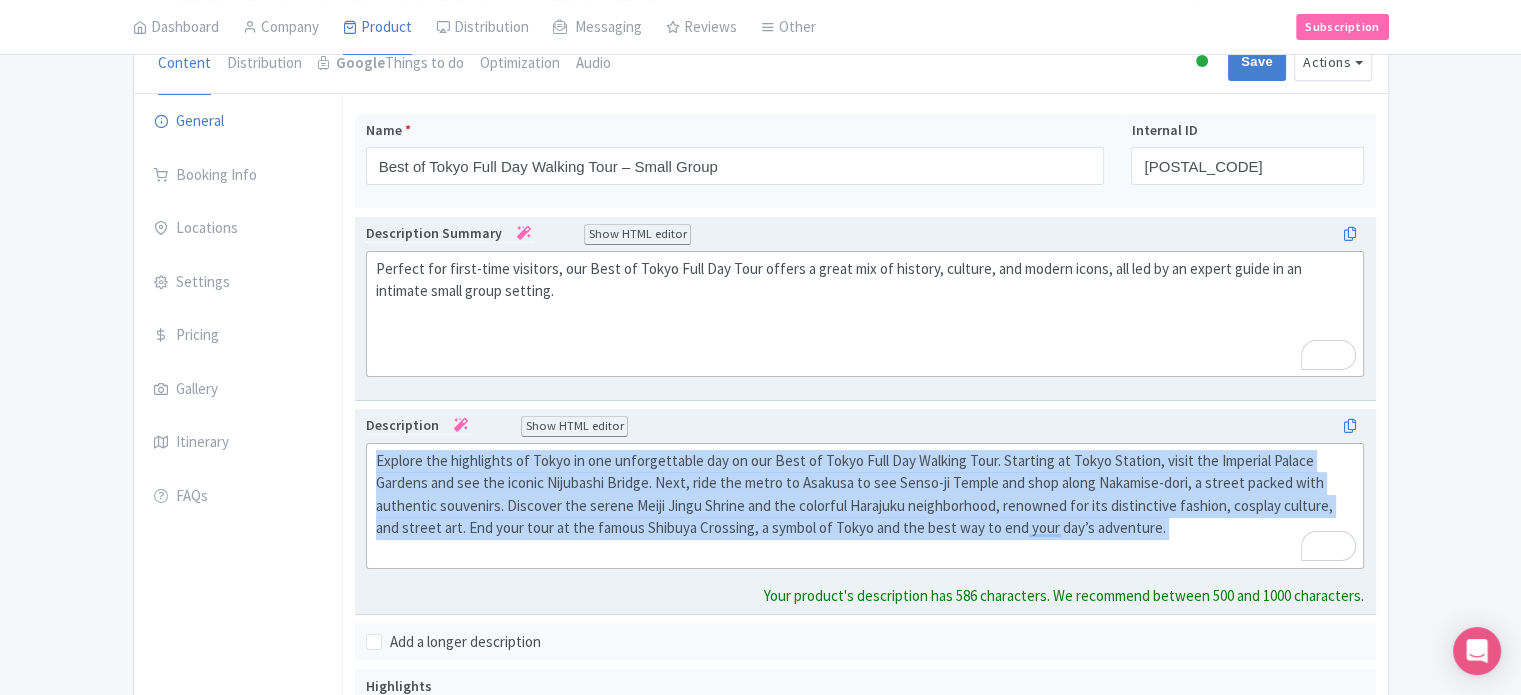 click on "Explore the highlights of Tokyo in one unforgettable day on our Best of Tokyo Full Day Walking Tour. Starting at Tokyo Station, visit the Imperial Palace Gardens and see the iconic Nijubashi Bridge. Next, ride the metro to Asakusa to see Senso-ji Temple and shop along Nakamise-dori, a street packed with authentic souvenirs. Discover the serene Meiji Jingu Shrine and the colorful Harajuku neighborhood, renowned for its distinctive fashion, cosplay culture, and street art. End your tour at the famous Shibuya Crossing, a symbol of Tokyo and the best way to end your day’s adventure." 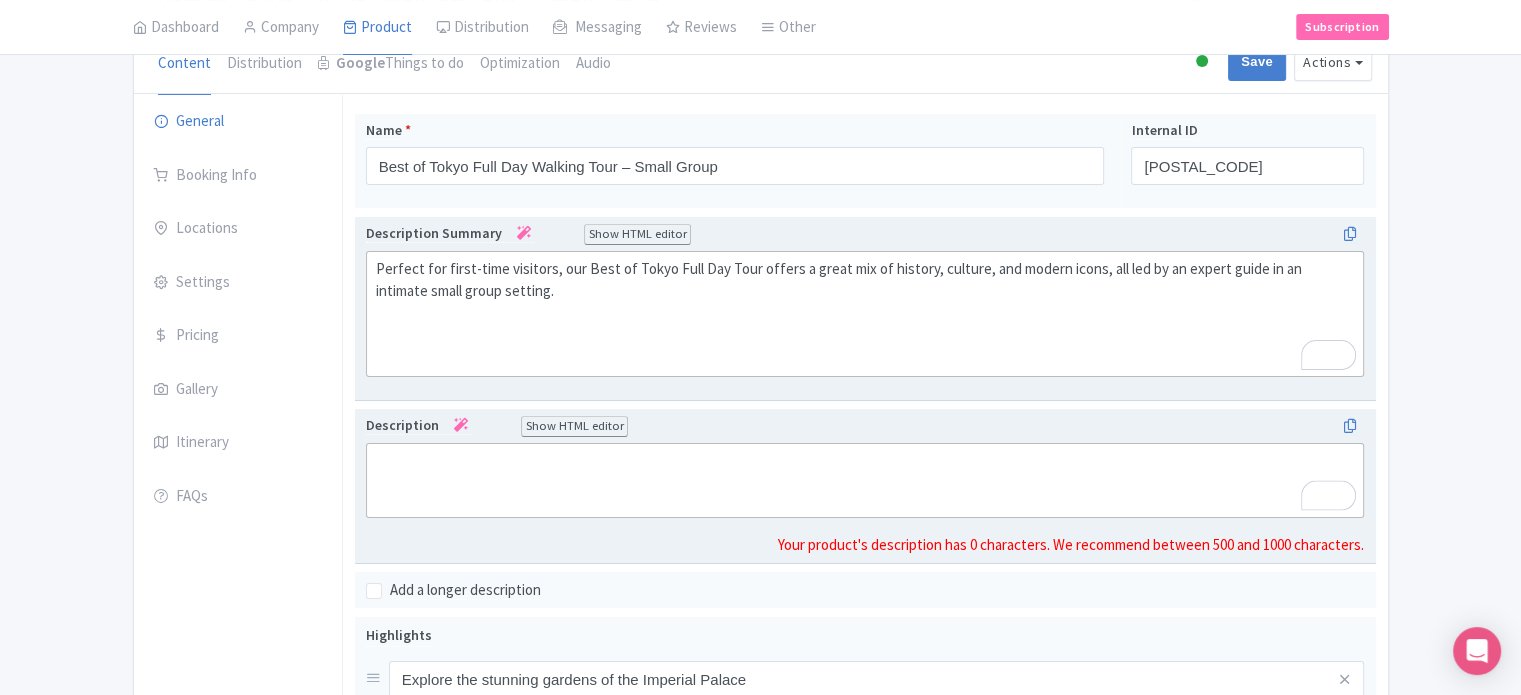paste on "Explore the highlights of Tokyo in one unforgettable day on our Best of Tokyo Full Day Tour - Small Group. Starting at Tokyo Station, visit the Imperial Palace Gardens and see the iconic Nijubashi Bridge. Next, ride the metro to Asakusa to see Senso-ji Temple and the bustling Nakamise-dori Street. Discover the serene Meiji Jingu Shrine and the colorful Harajuku neighborhood, renowned for its distinctive fashion, cosplay culture, and street art. End your tour at the famous Shibuya Crossing, a symbol of Tokyo and the best way to end your day’s adventure." 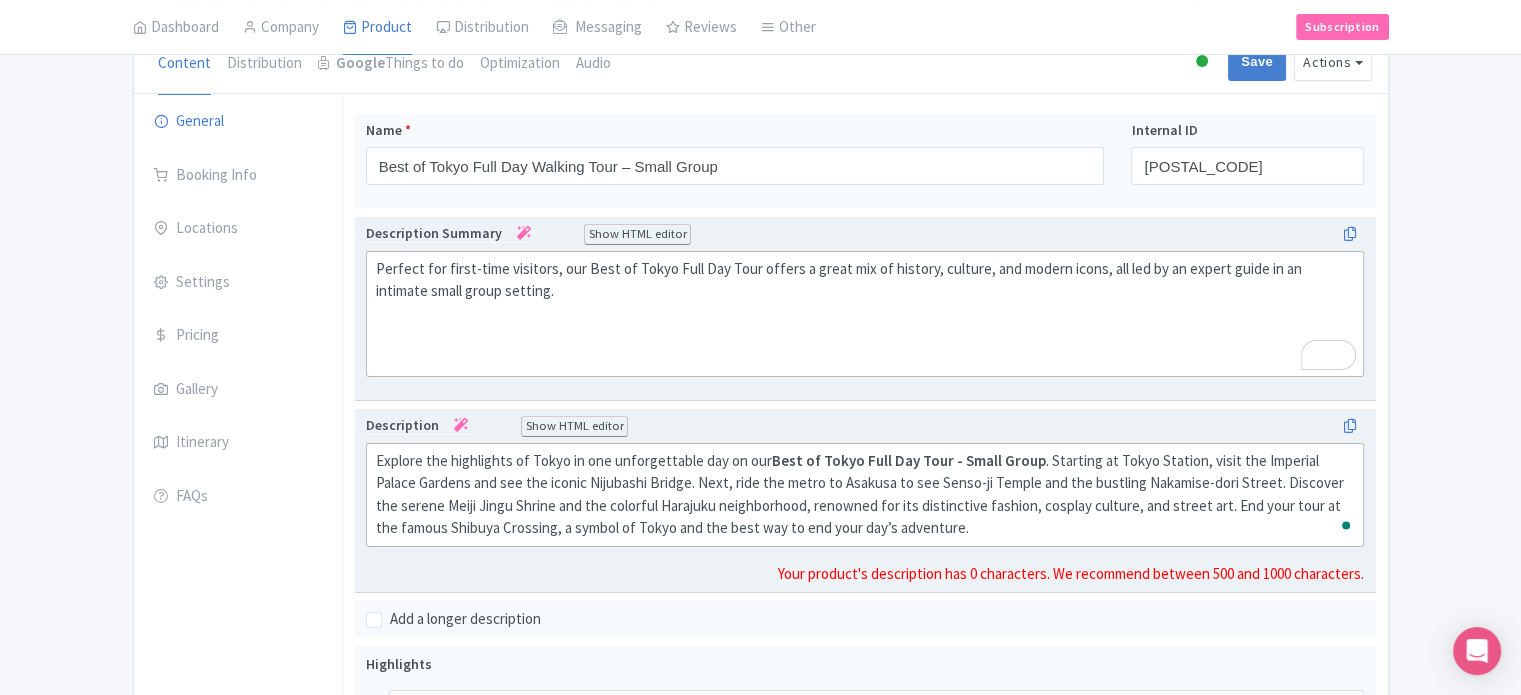 type on "Explore the highlights of Tokyo in one unforgettable day on our Best of Tokyo Full Day Tour - Small Group. Starting at Tokyo Station, visit the Imperial Palace Gardens and see the iconic Nijubashi Bridge. Next, ride the metro to Asakusa to see Senso-ji Temple and the bustling Nakamise-dori Street. Discover the serene Meiji Jingu Shrine and the colorful Harajuku neighborhood, renowned for its distinctive fashion, cosplay culture, and street art. End your tour at the famous Shibuya Crossing, a symbol of Tokyo and the best way to end your day’s adventure." 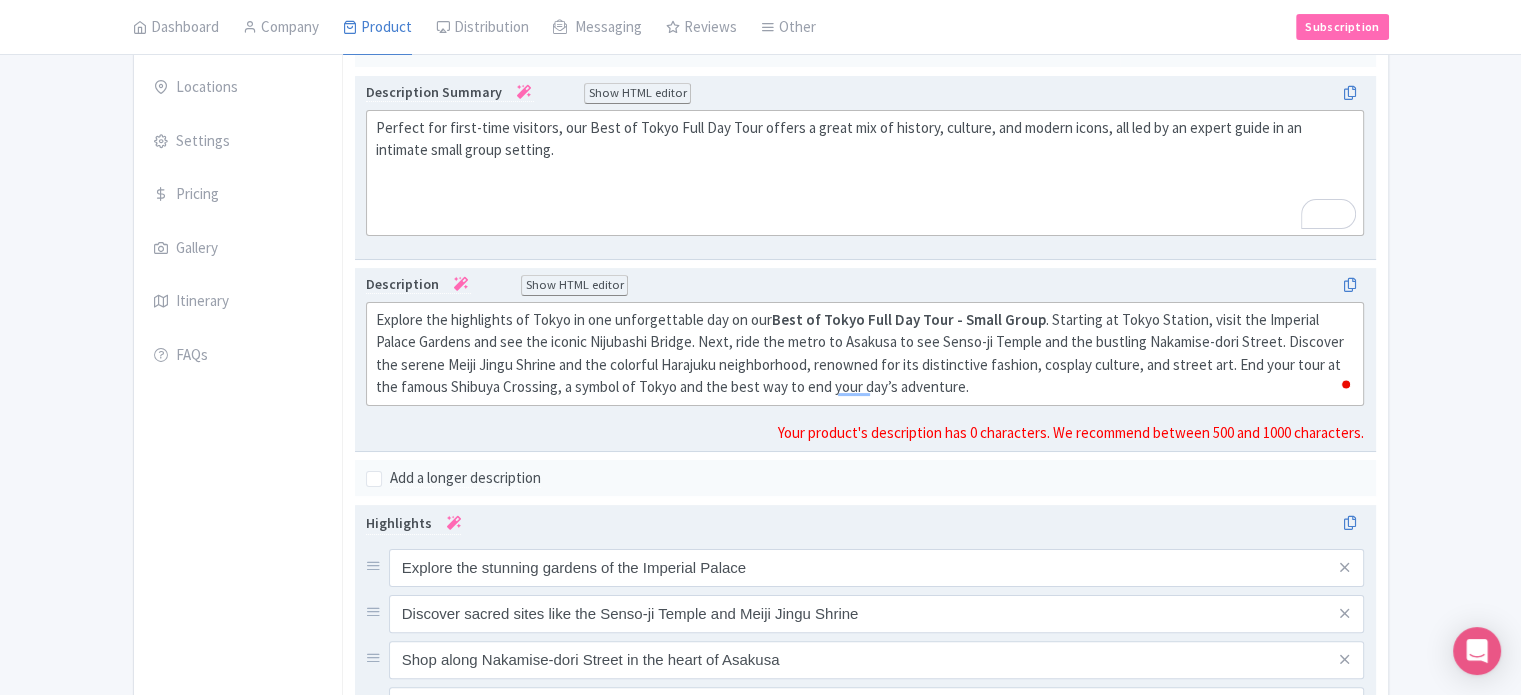 scroll, scrollTop: 200, scrollLeft: 0, axis: vertical 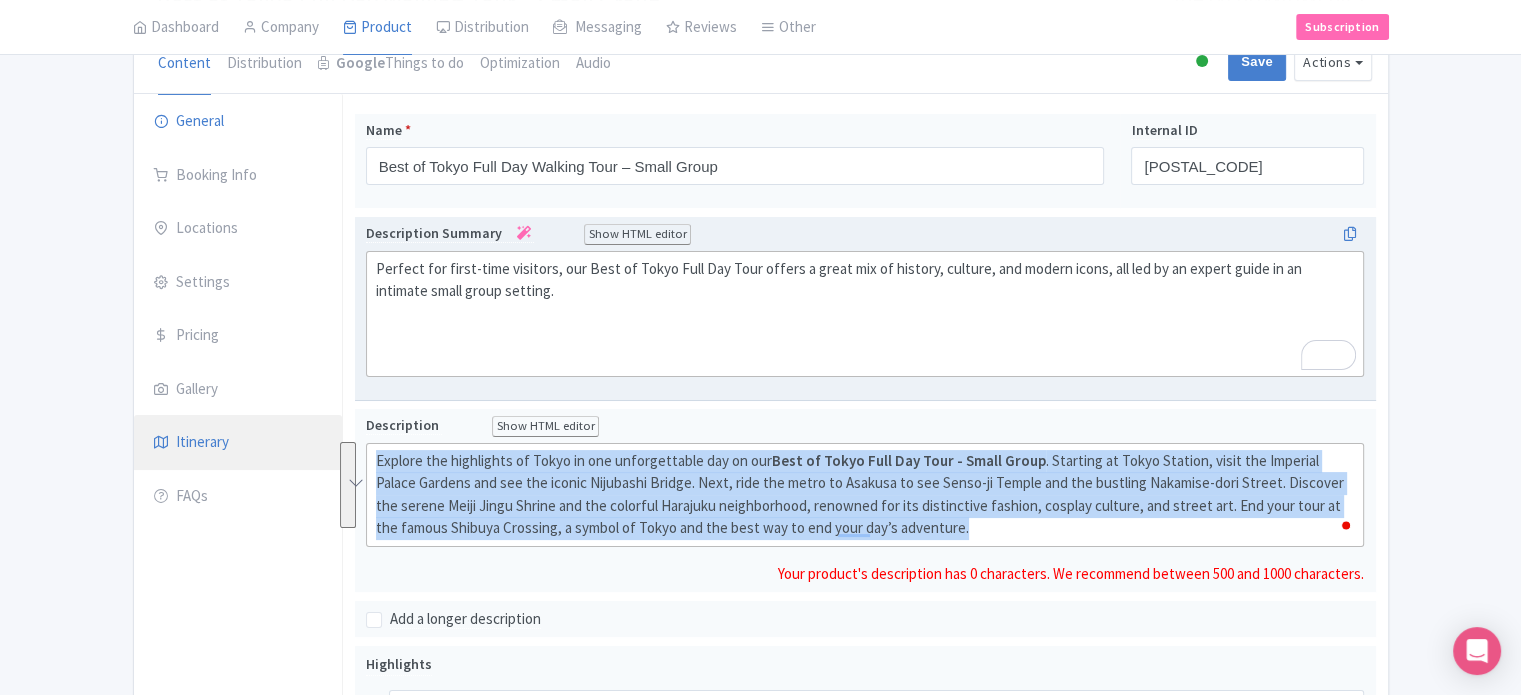 drag, startPoint x: 1005, startPoint y: 535, endPoint x: 281, endPoint y: 459, distance: 727.978 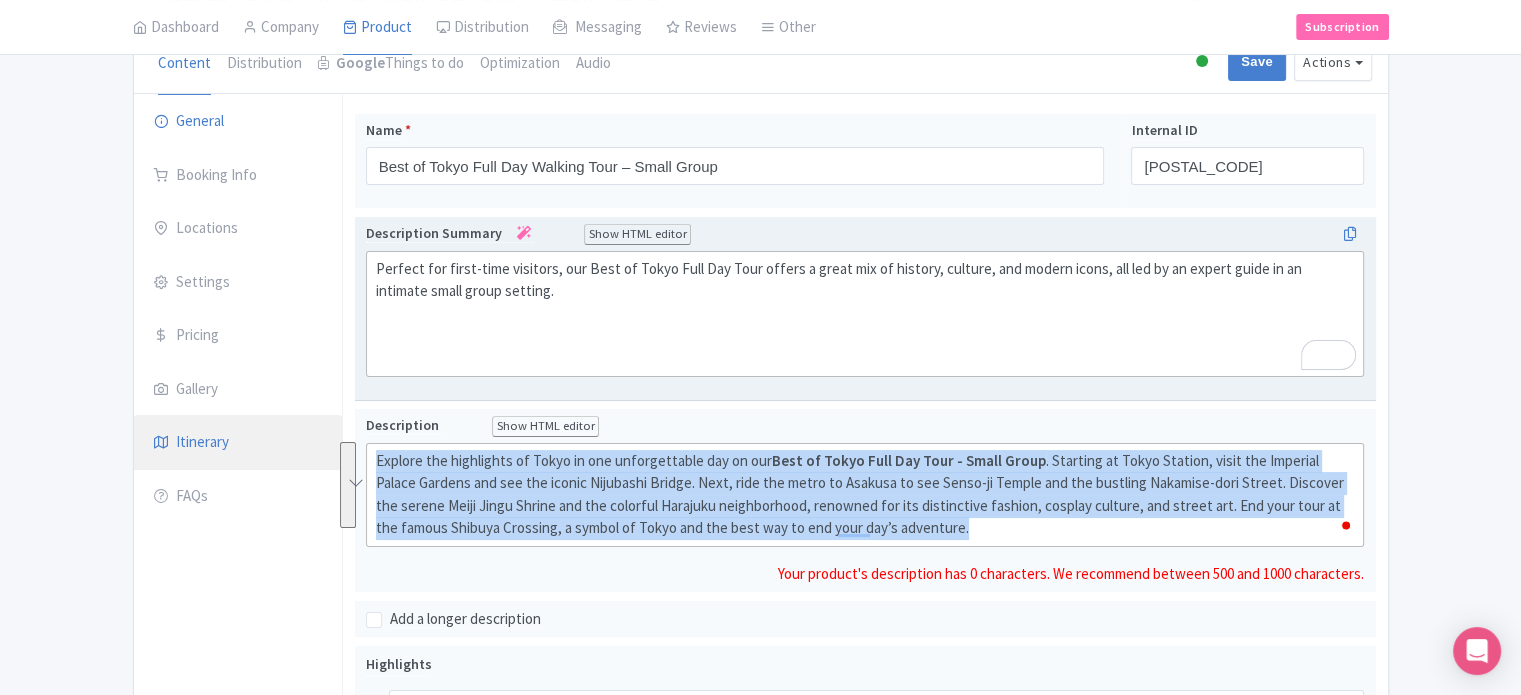 click on "General
Booking Info
Locations
Settings
Pricing
Gallery
Itinerary
FAQs
Best of Tokyo Full Day Walking Tour – Small Group
Name   *
Best of Tokyo Full Day Walking Tour – Small Group
Your product's name has 49 characters. We recommend between 10 and 60 characters.
Internal ID 23107
Perfect for first-time visitors, our Best of Tokyo Full Day Walking Tour offers a great mix of history, culture, and modern icons, all led by an expert guide in an intimate small group setting.
Description Summary
Show HTML editor
Bold
Italic
Strikethrough
Link
Heading
Quote
Code
Bullets
Numbers
Decrease Level
Increase Level
Attach Files
Undo
Redo
Link" at bounding box center [761, 715] 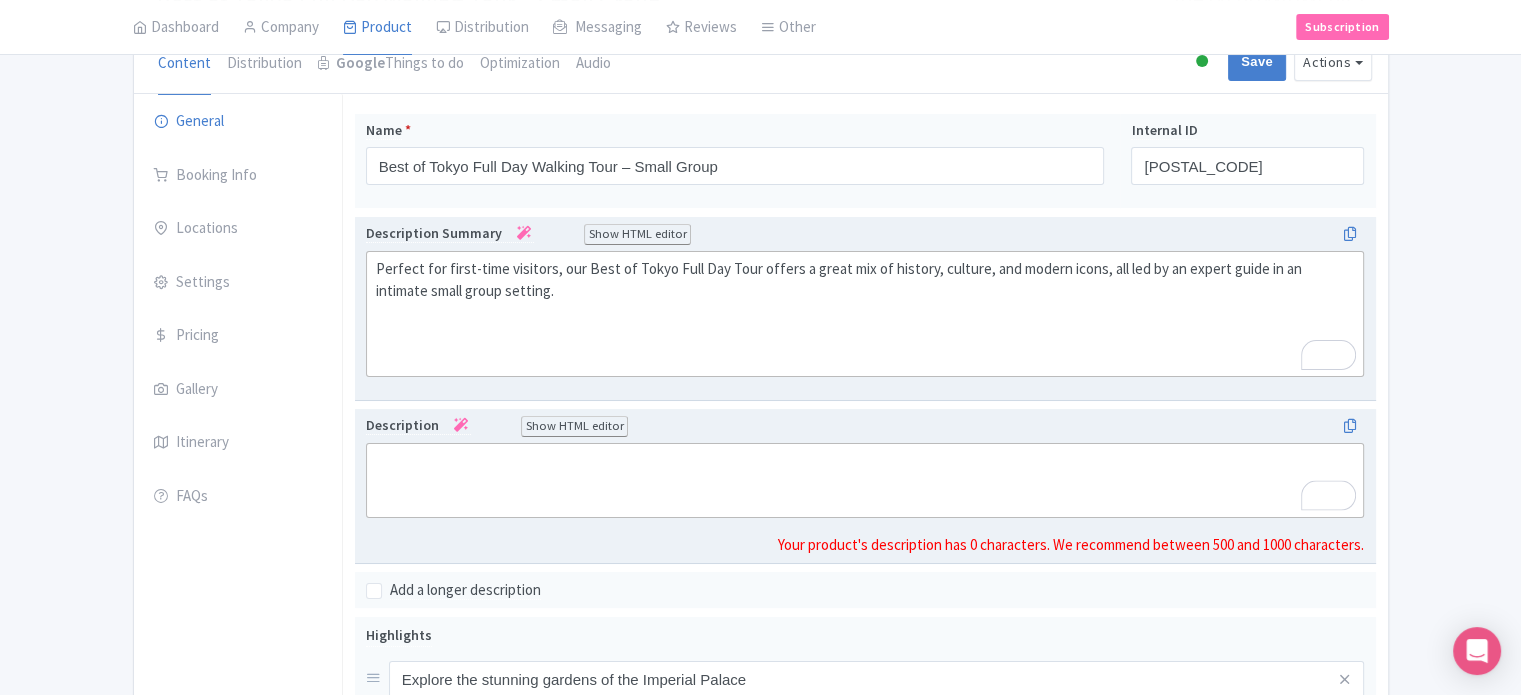 click 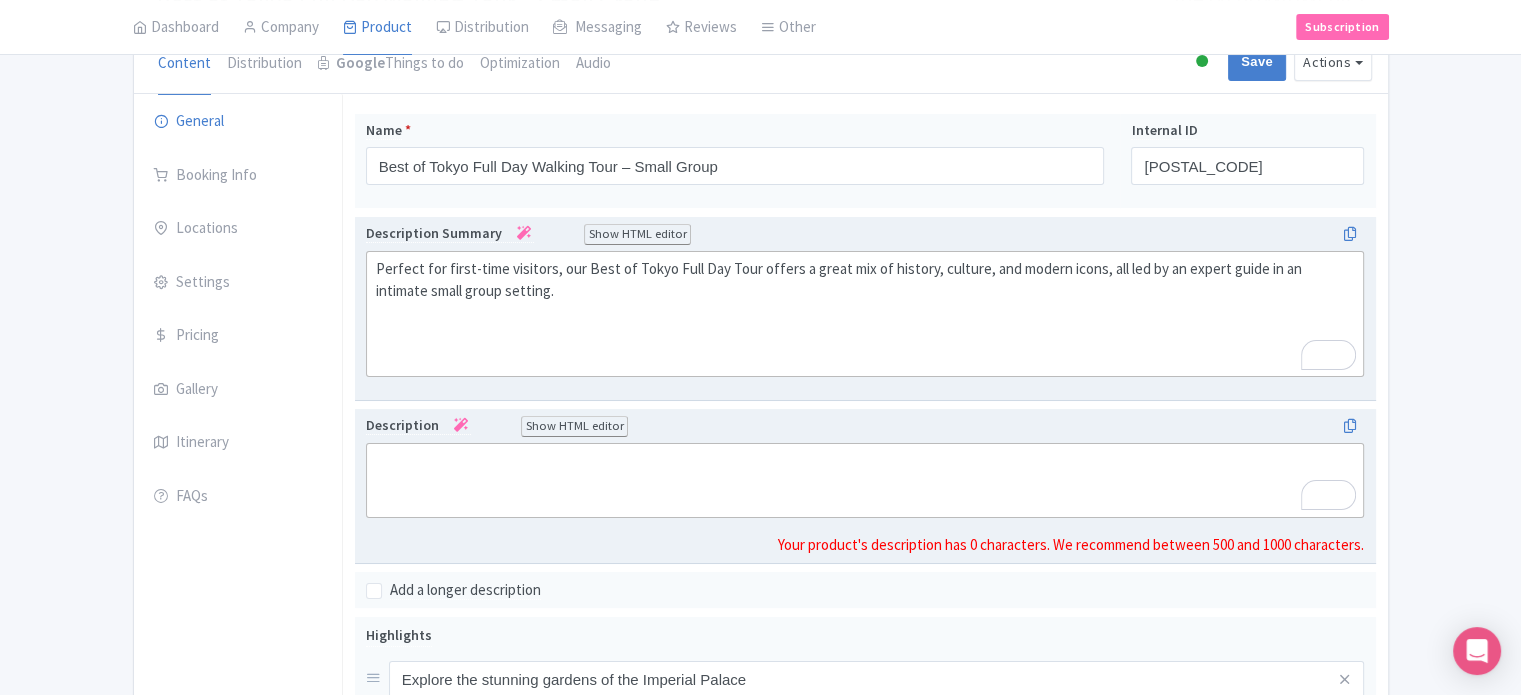 paste on "Explore the highlights of Tokyo in one unforgettable day on our Best of Tokyo Full Day Tour - Small Group. Starting at Tokyo Station, visit the Imperial Palace Gardens and see the iconic Nijubashi Bridge. Next, ride the metro to Asakusa to see Senso-ji Temple and the bustling Nakamise-dori Street. Discover the serene Meiji Jingu Shrine and the colorful Harajuku neighborhood, renowned for its distinctive fashion, cosplay culture, and street art. End your tour at the famous Shibuya Crossing, a symbol of Tokyo and the best way to end your day’s adventure." 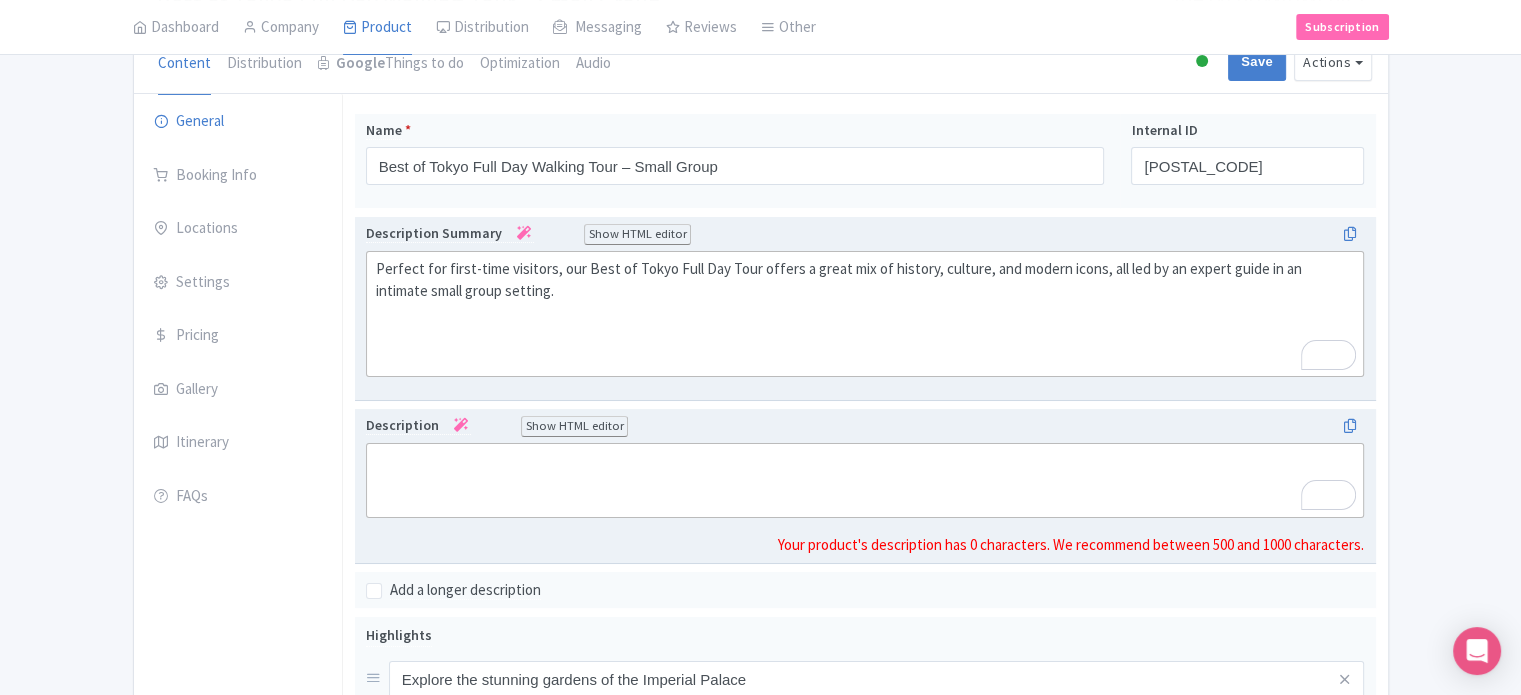 type on "Explore the highlights of Tokyo in one unforgettable day on our Best of Tokyo Full Day Tour - Small Group. Starting at Tokyo Station, visit the Imperial Palace Gardens and see the iconic Nijubashi Bridge. Next, ride the metro to Asakusa to see Senso-ji Temple and the bustling Nakamise-dori Street. Discover the serene Meiji Jingu Shrine and the colorful Harajuku neighborhood, renowned for its distinctive fashion, cosplay culture, and street art. End your tour at the famous Shibuya Crossing, a symbol of Tokyo and the best way to end your day’s adventure." 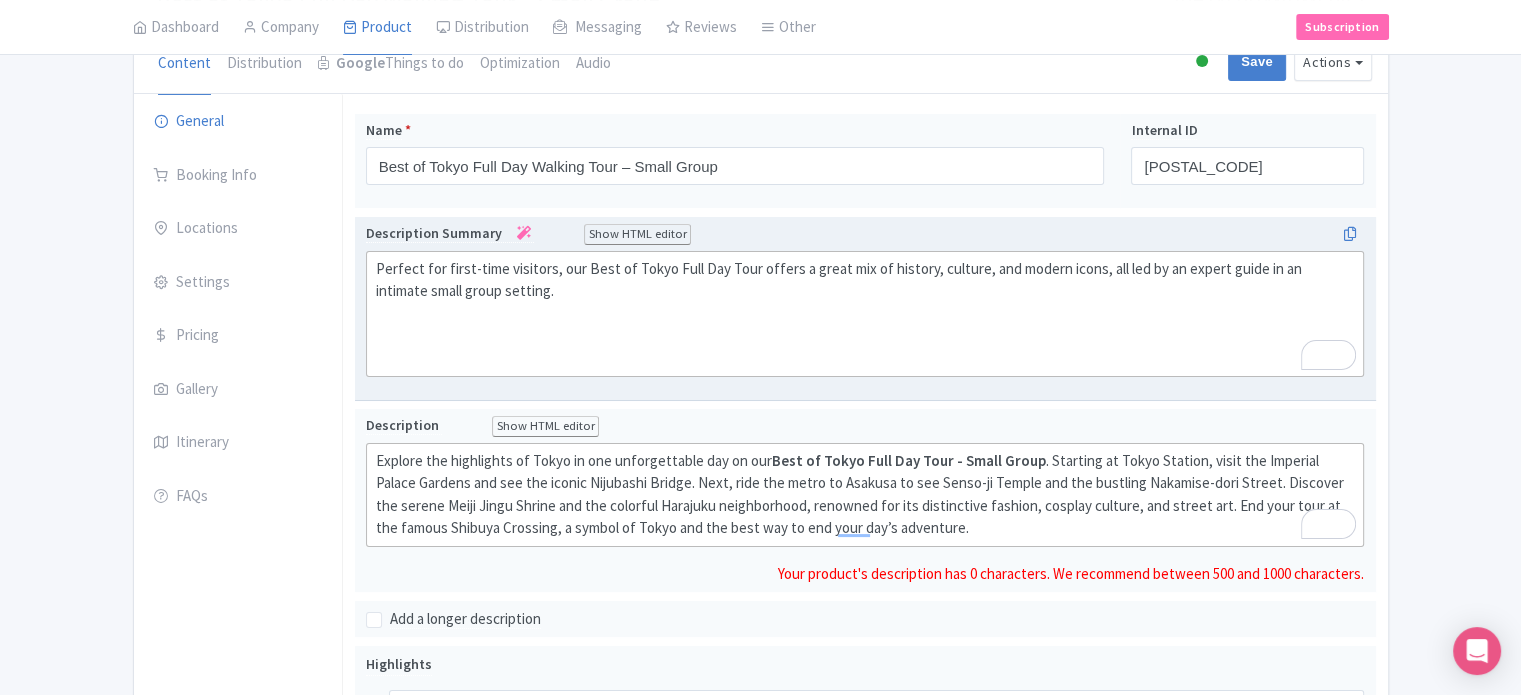 click on "Best of Tokyo Full Day Walking Tour – Small Group
Name   *
Best of Tokyo Full Day Walking Tour – Small Group
Your product's name has 49 characters. We recommend between 10 and 60 characters.
Internal ID 23107
Perfect for first-time visitors, our Best of Tokyo Full Day Walking Tour offers a great mix of history, culture, and modern icons, all led by an expert guide in an intimate small group setting.
Description Summary
Show HTML editor
Bold
Italic
Strikethrough
Link
Heading
Quote
Code
Bullets
Numbers
Decrease Level
Increase Level
Attach Files
Undo
Redo
Link
Unlink
Your product's description summary has 185 characters. We recommend between 100 and 255 characters.
Description" at bounding box center (865, 582) 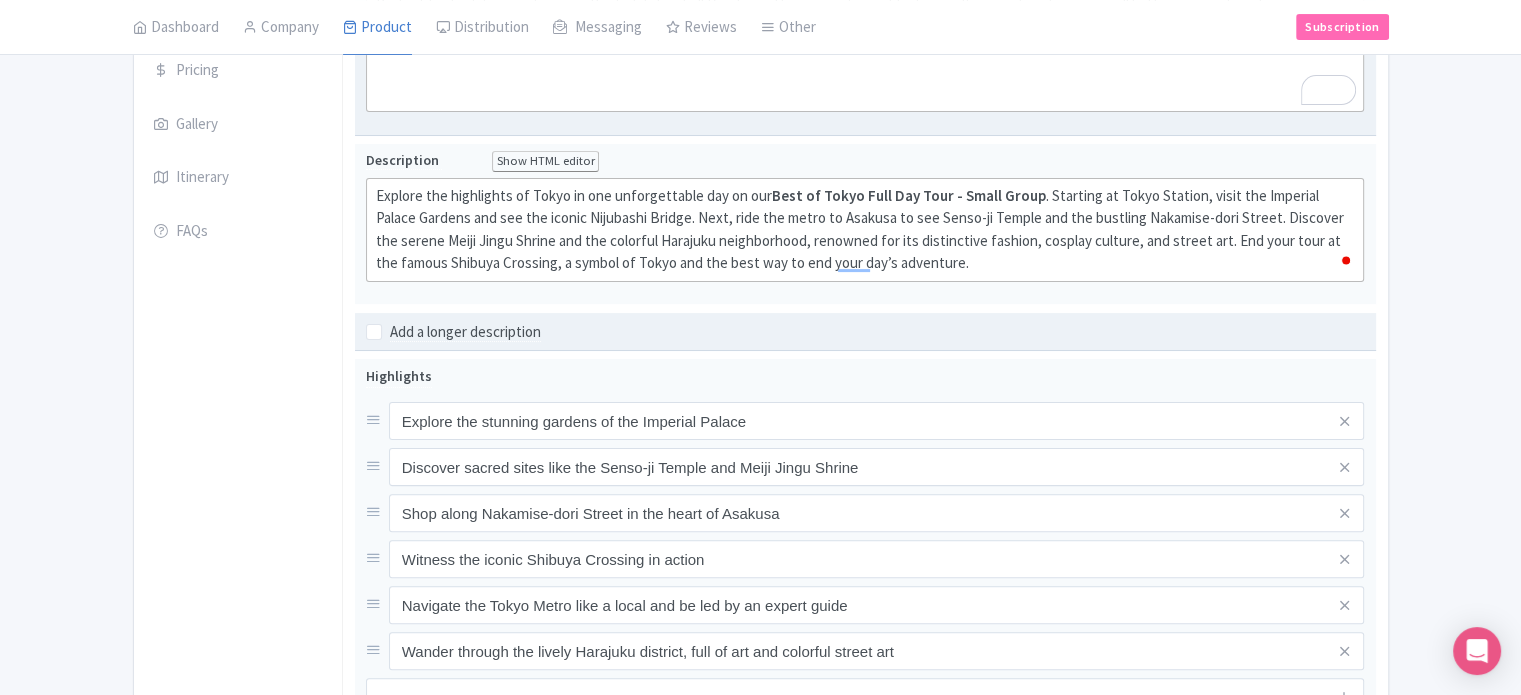 scroll, scrollTop: 500, scrollLeft: 0, axis: vertical 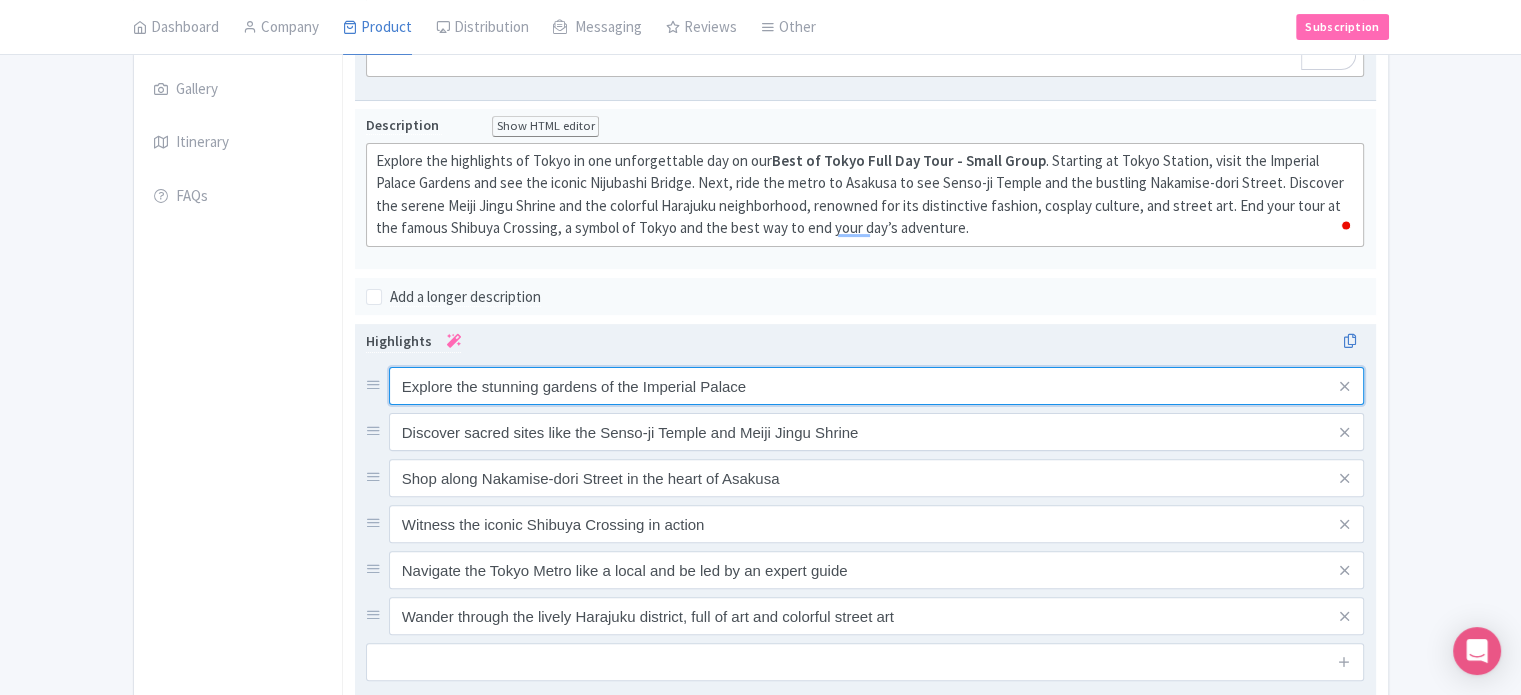 click on "Explore the stunning gardens of the Imperial Palace" at bounding box center [877, 386] 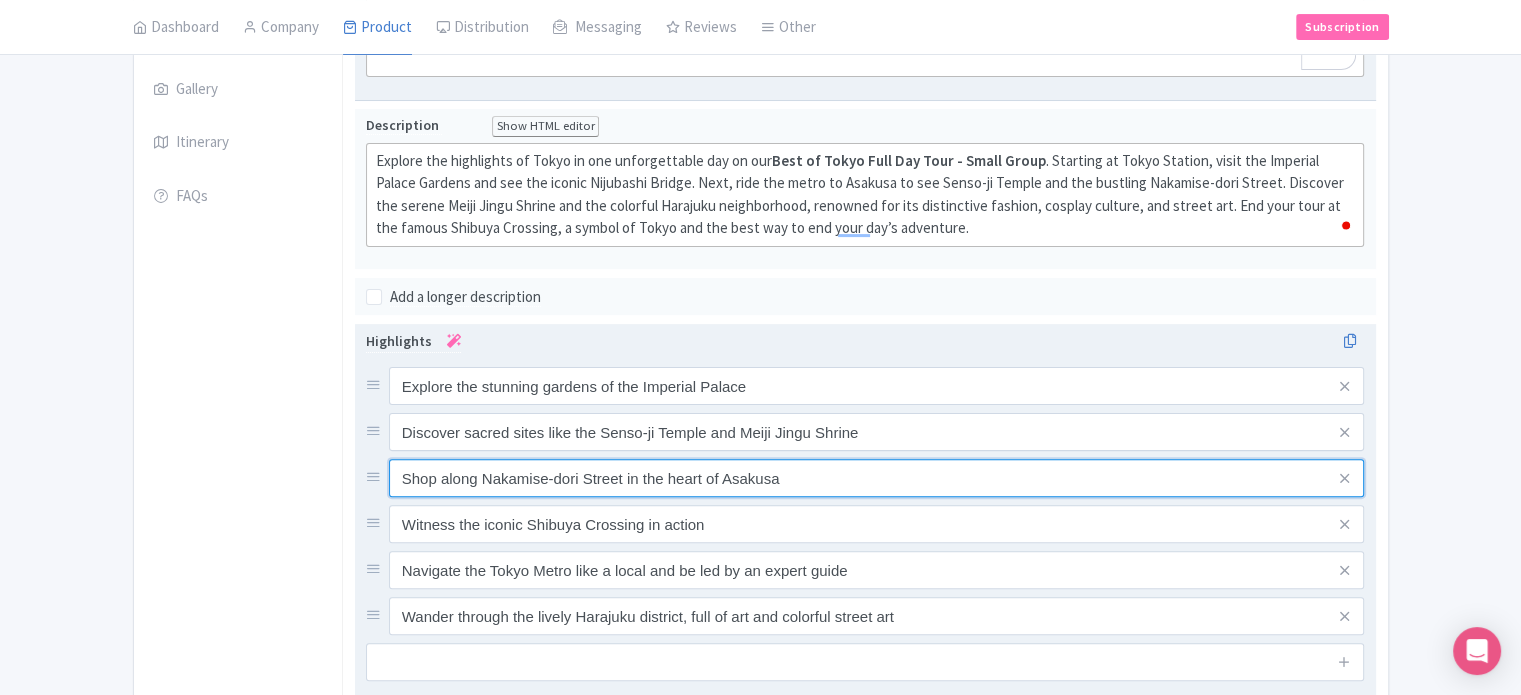 click on "Shop along Nakamise-dori Street in the heart of Asakusa" at bounding box center (877, 386) 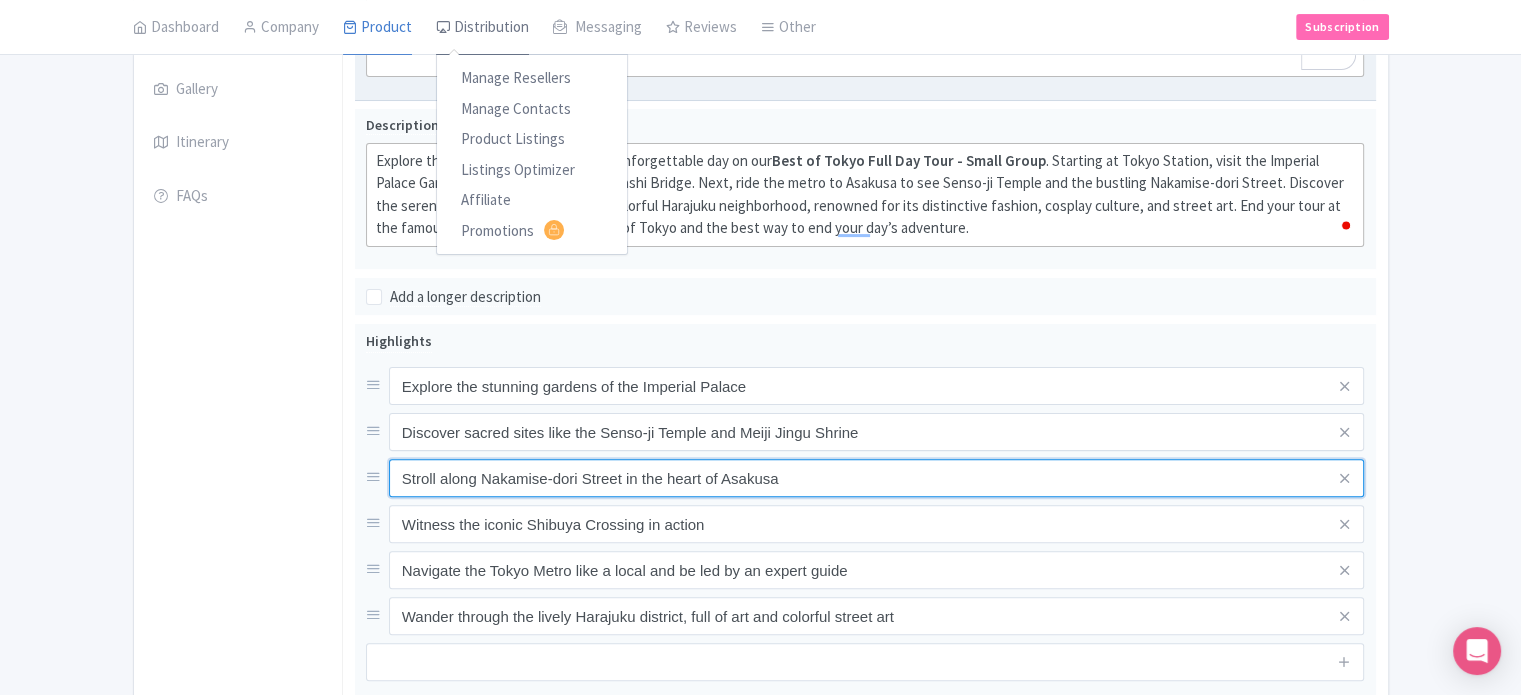 type on "Stroll along Nakamise-dori Street in the heart of Asakusa" 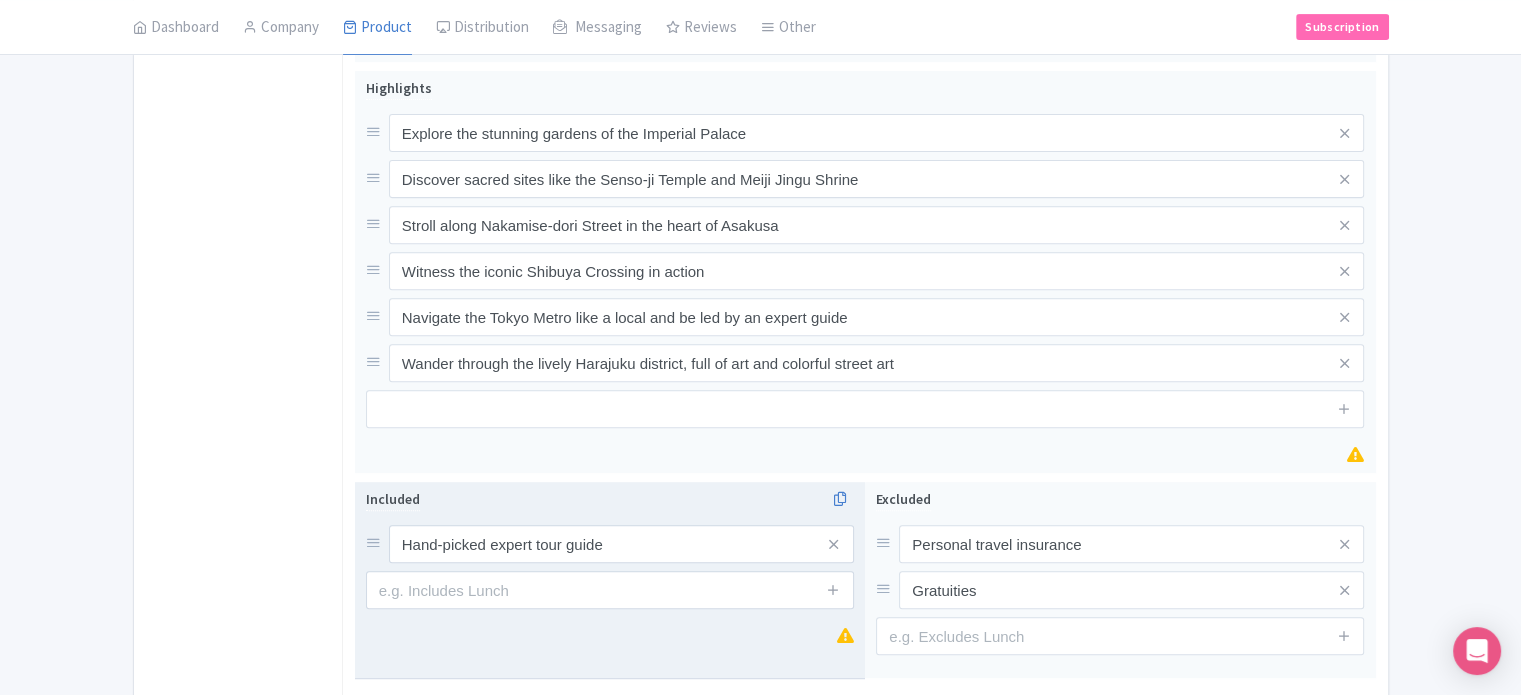 scroll, scrollTop: 800, scrollLeft: 0, axis: vertical 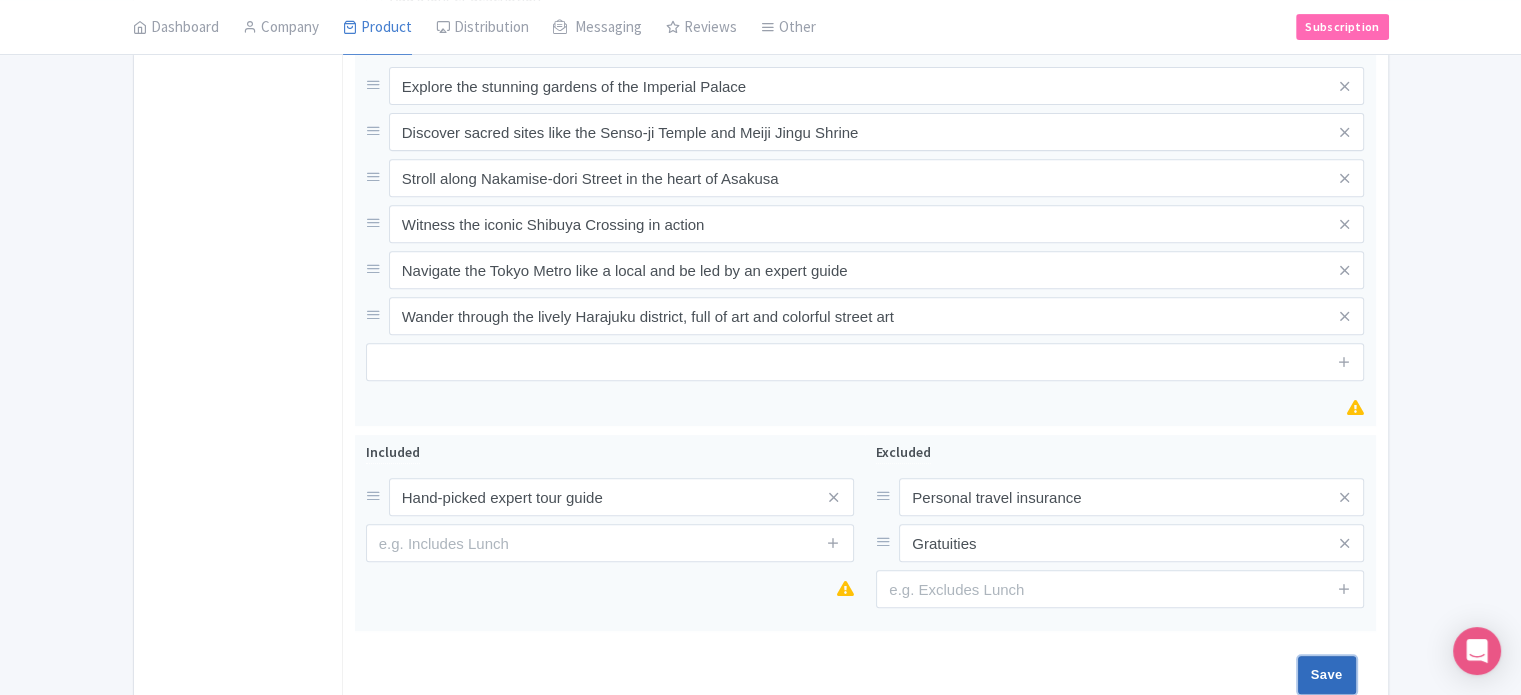 click on "Save" at bounding box center [1327, 675] 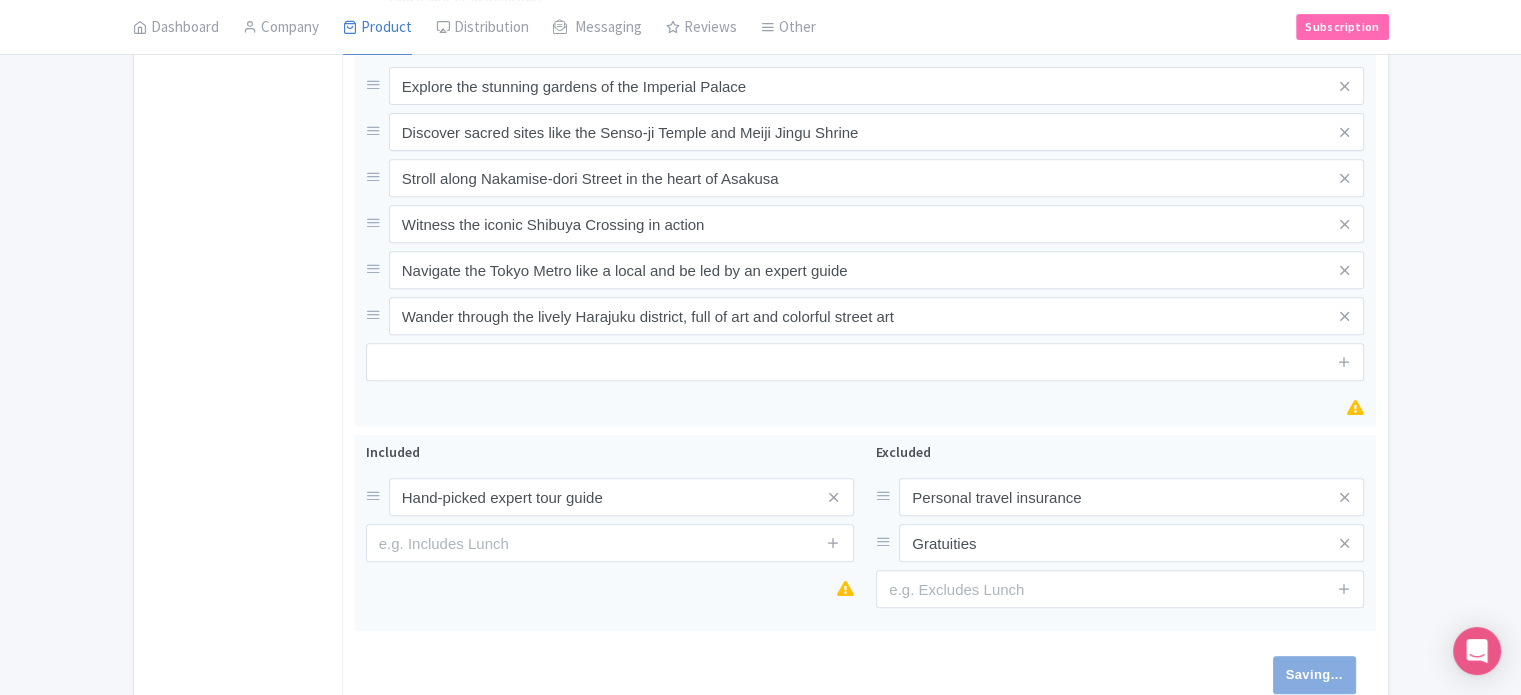 type on "Saving..." 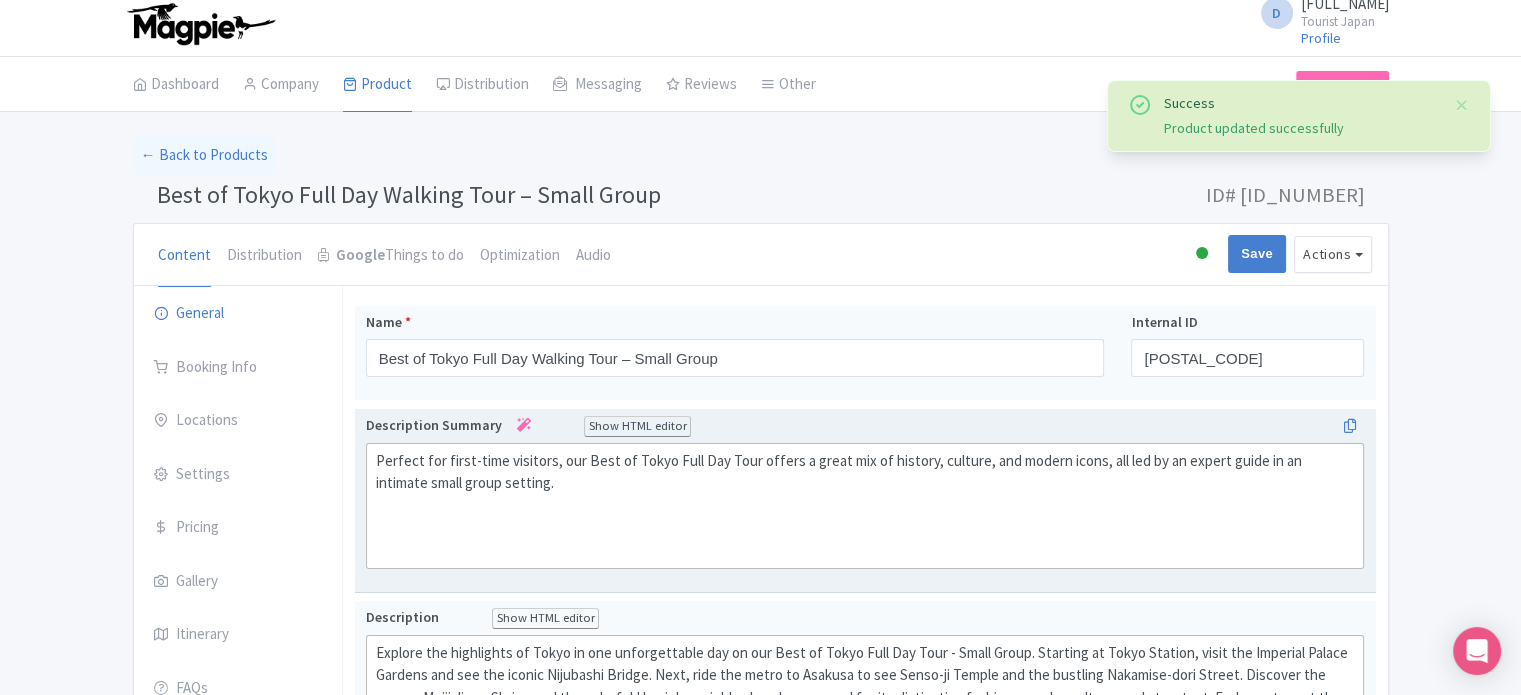 scroll, scrollTop: 0, scrollLeft: 0, axis: both 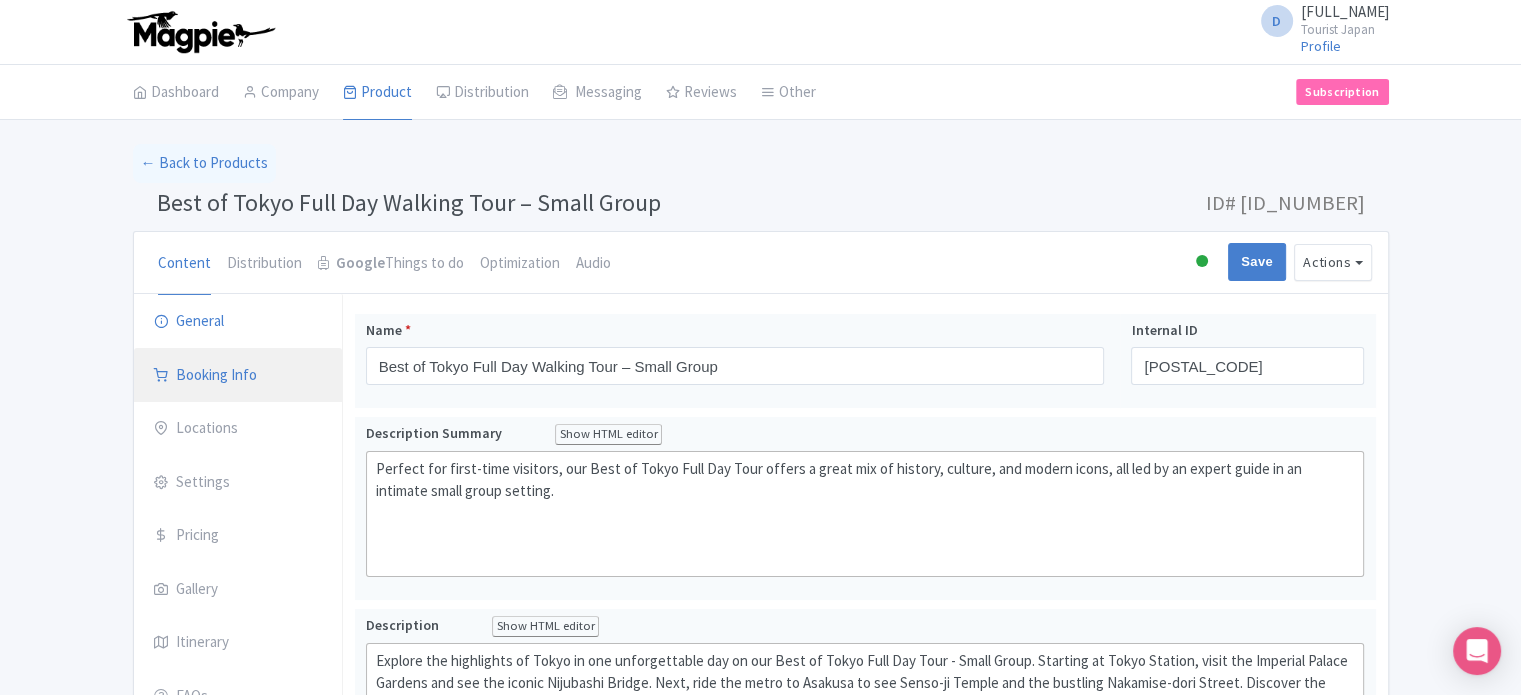 click on "Booking Info" at bounding box center [238, 376] 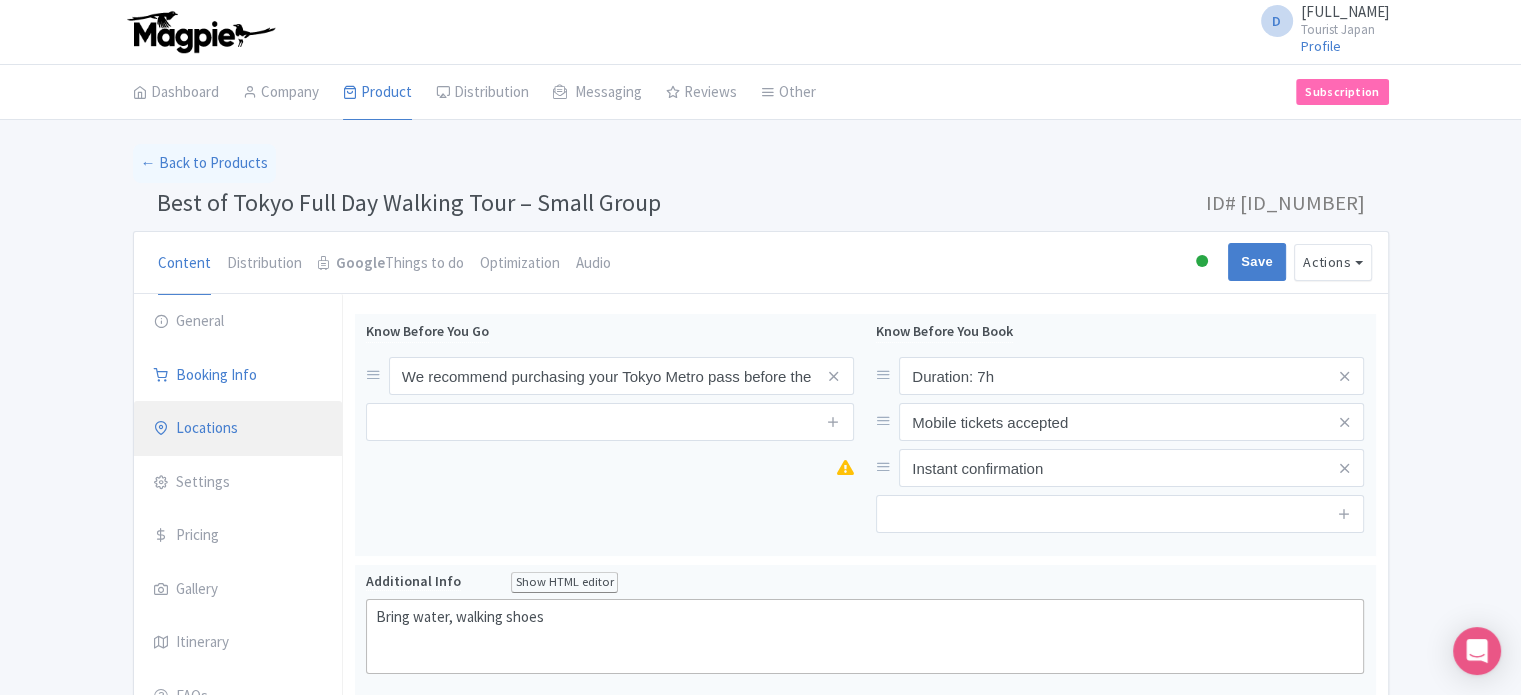 click on "Locations" at bounding box center [238, 429] 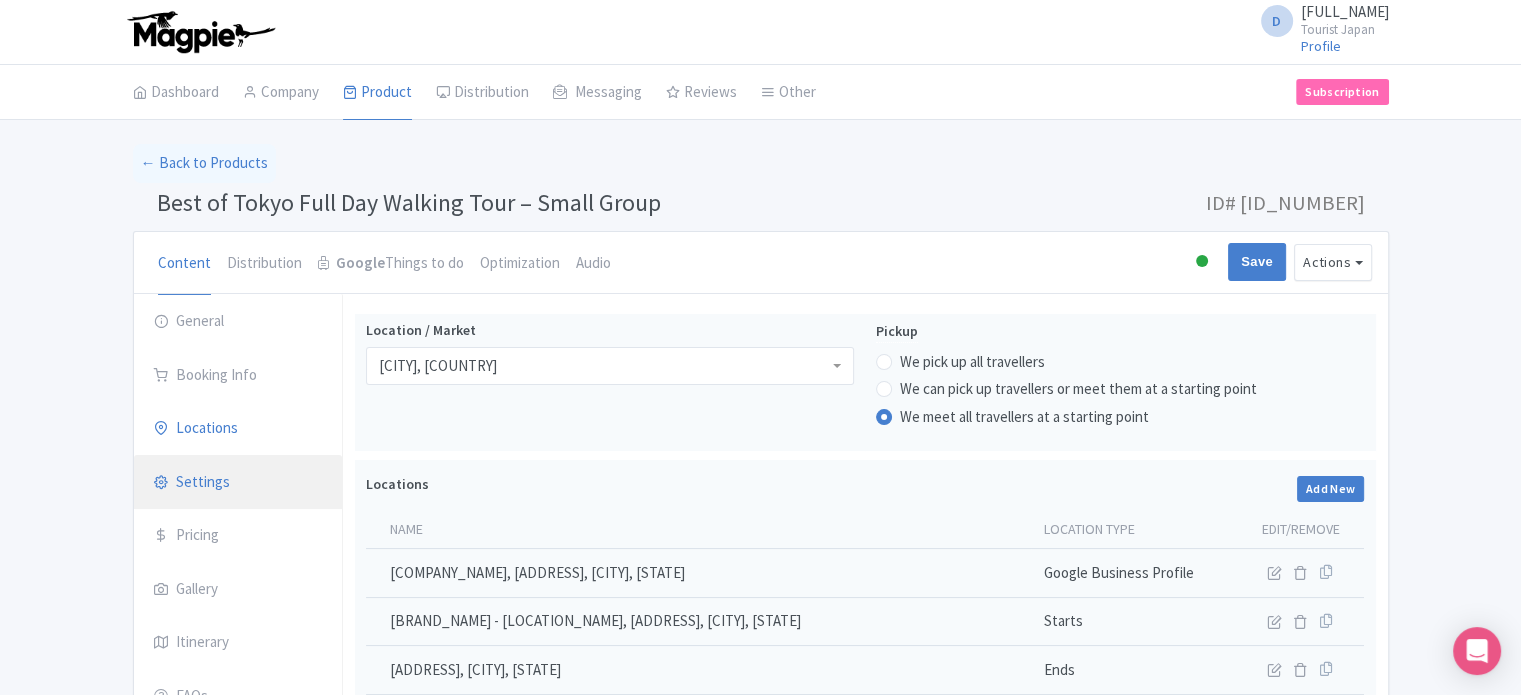 click on "Settings" at bounding box center [238, 483] 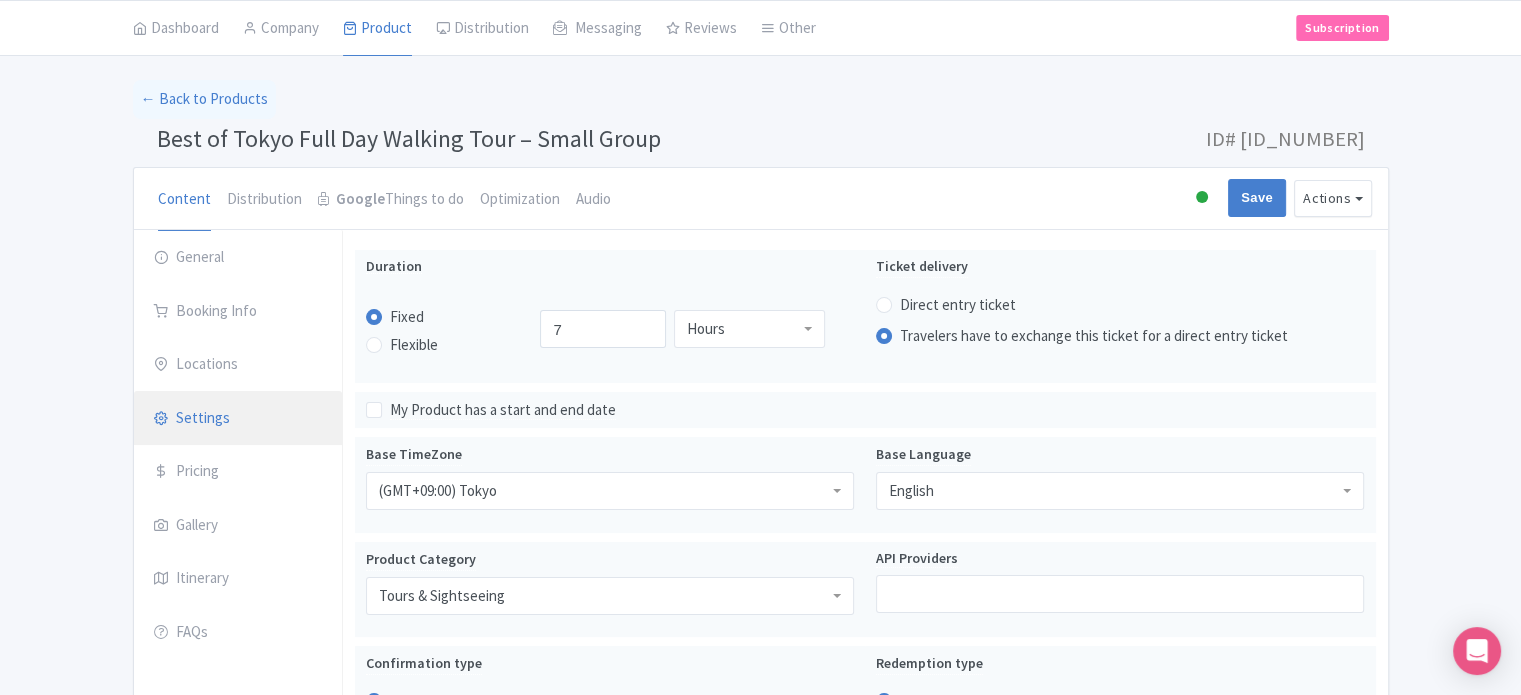 scroll, scrollTop: 100, scrollLeft: 0, axis: vertical 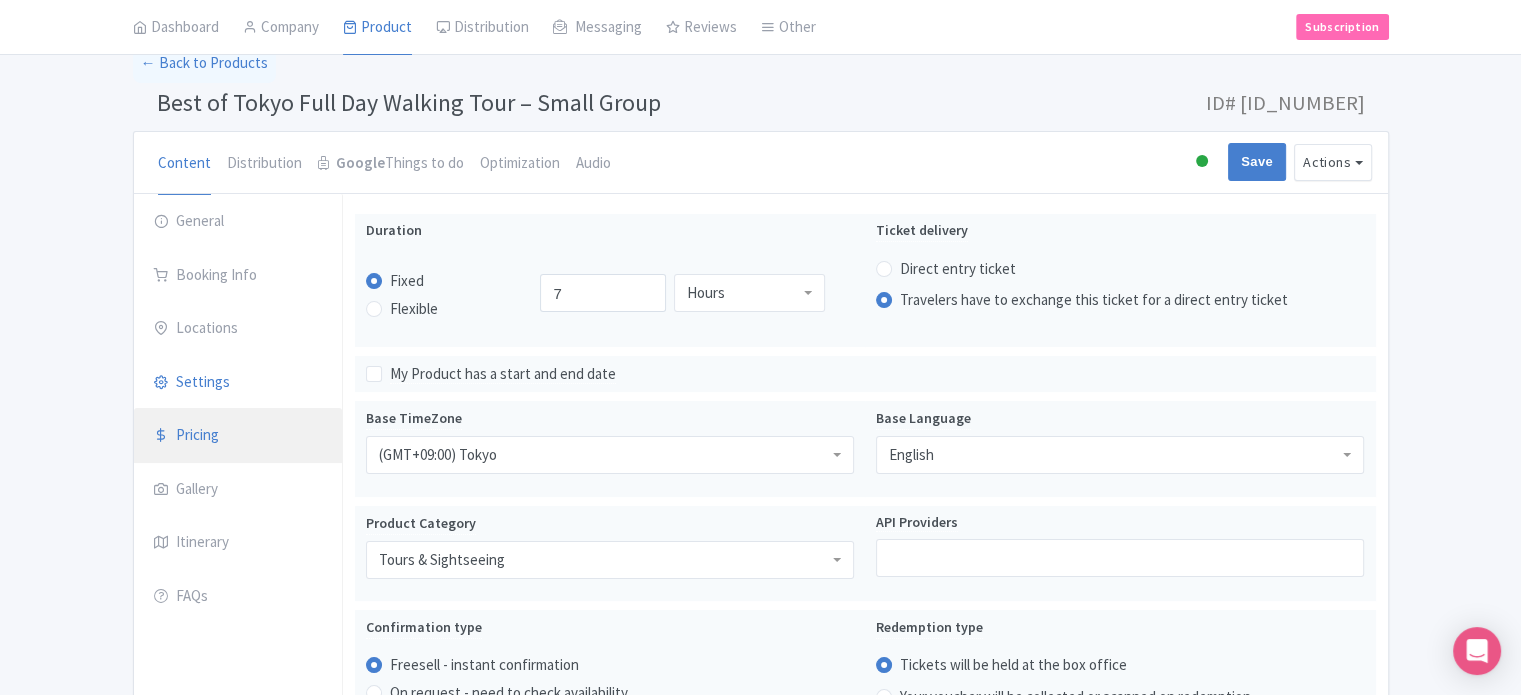 click on "Pricing" at bounding box center [238, 436] 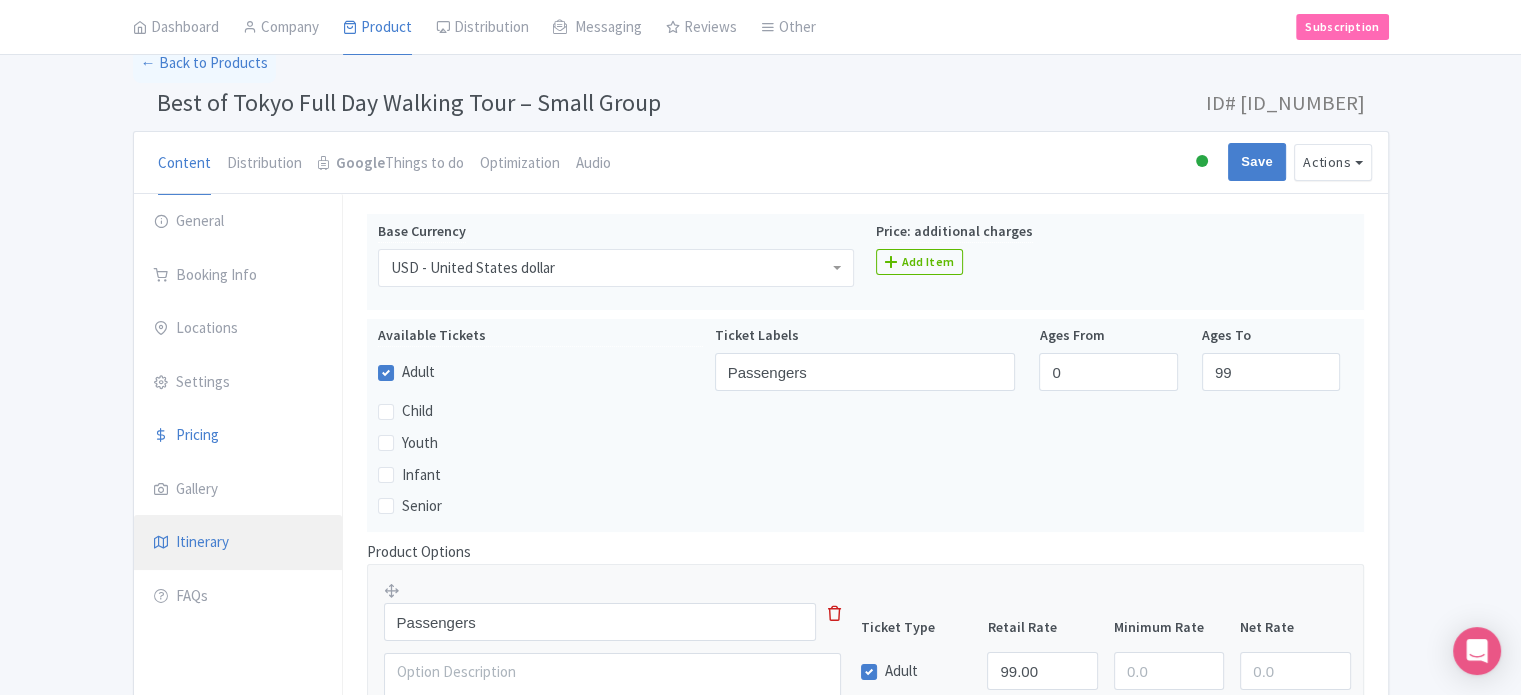 click on "Itinerary" at bounding box center [238, 543] 